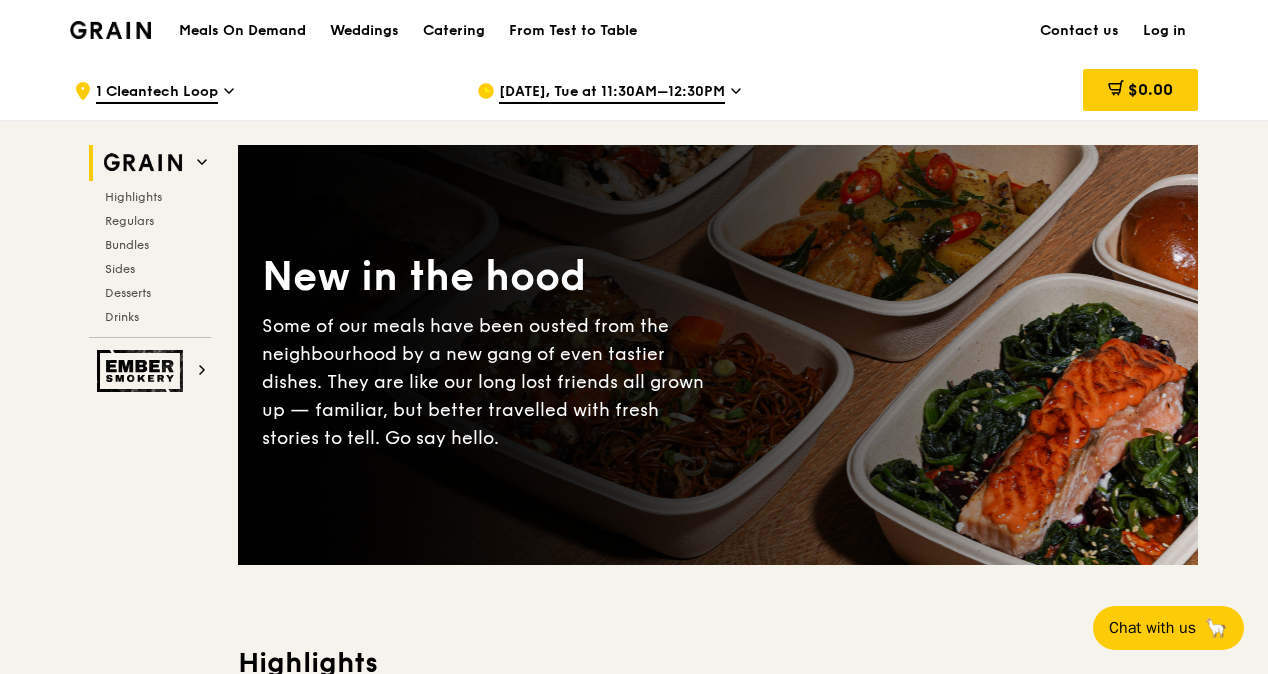 scroll, scrollTop: 0, scrollLeft: 0, axis: both 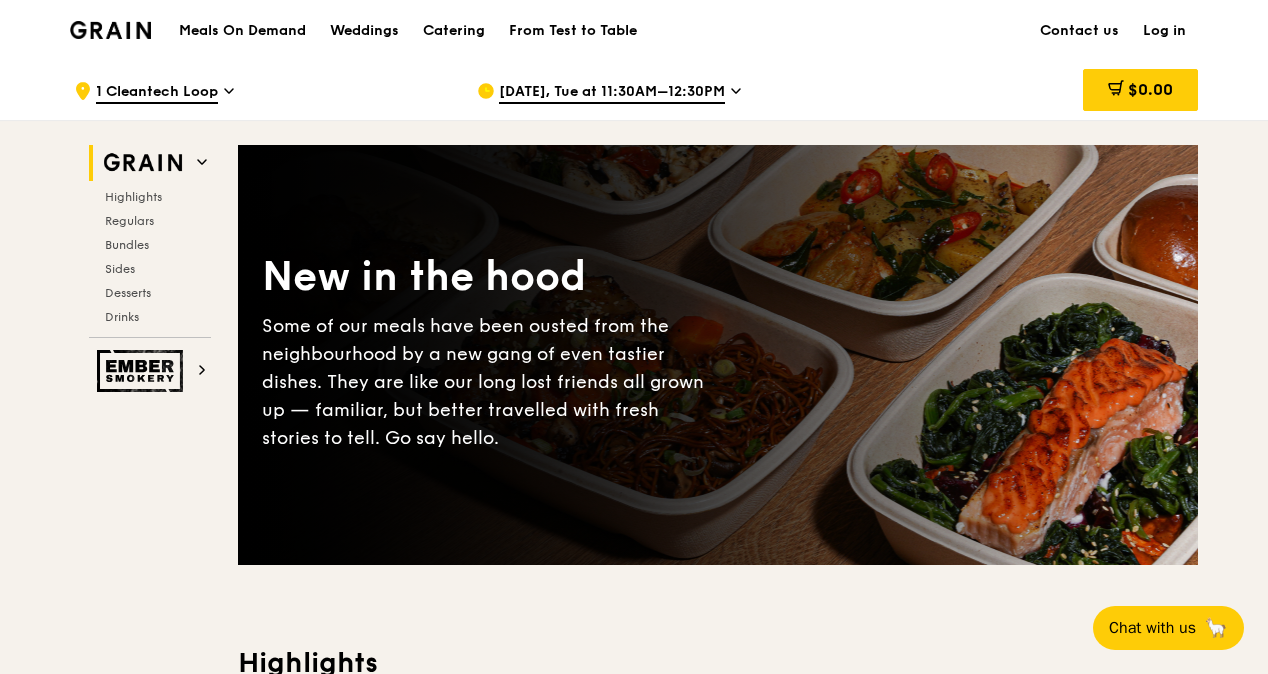 click on "Meals On Demand" at bounding box center [242, 31] 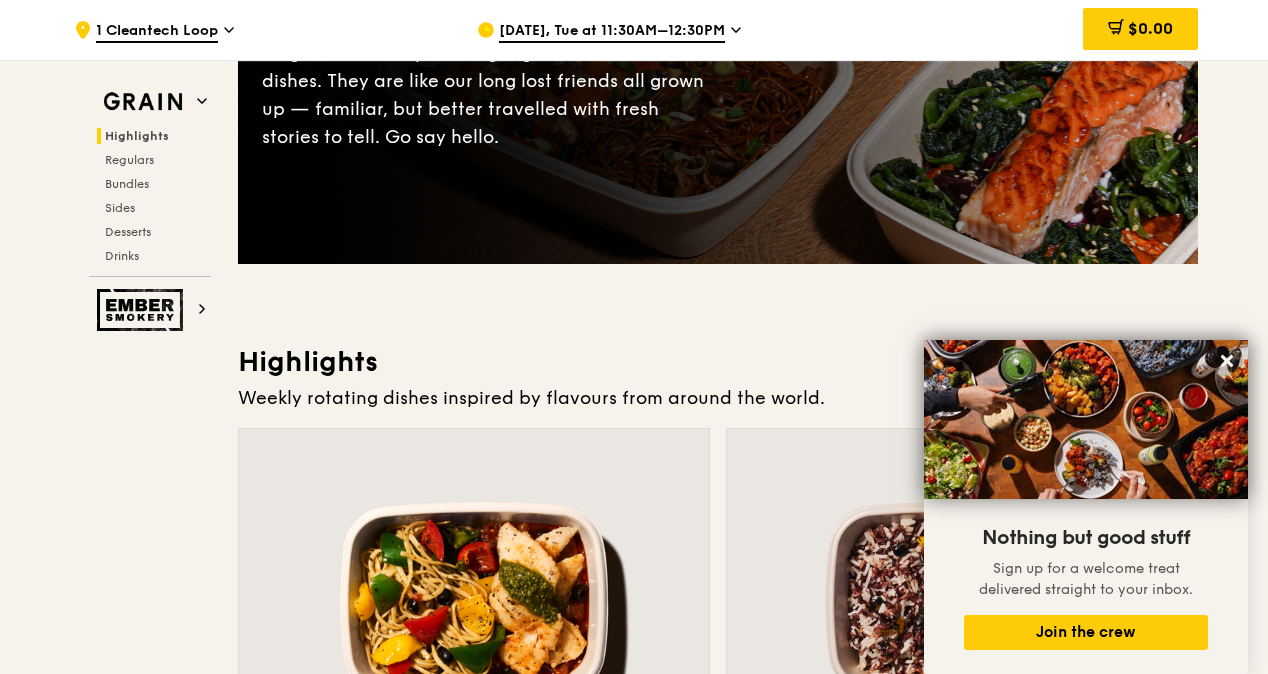 scroll, scrollTop: 200, scrollLeft: 0, axis: vertical 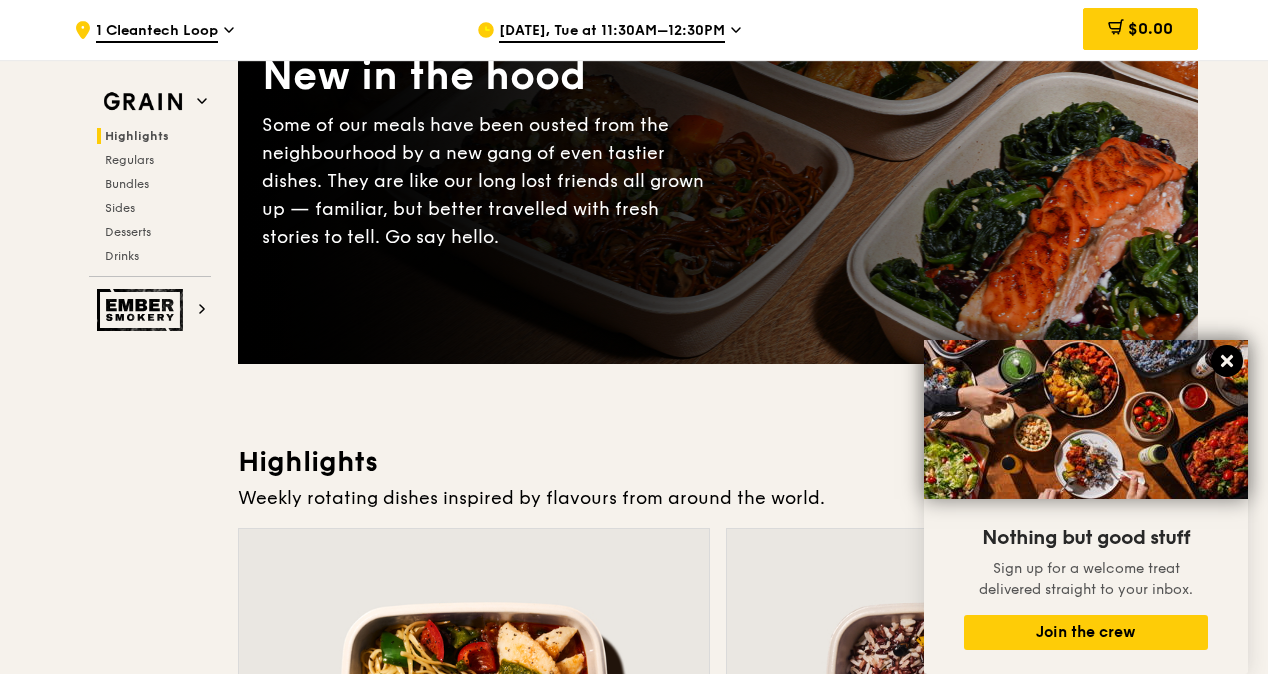 click 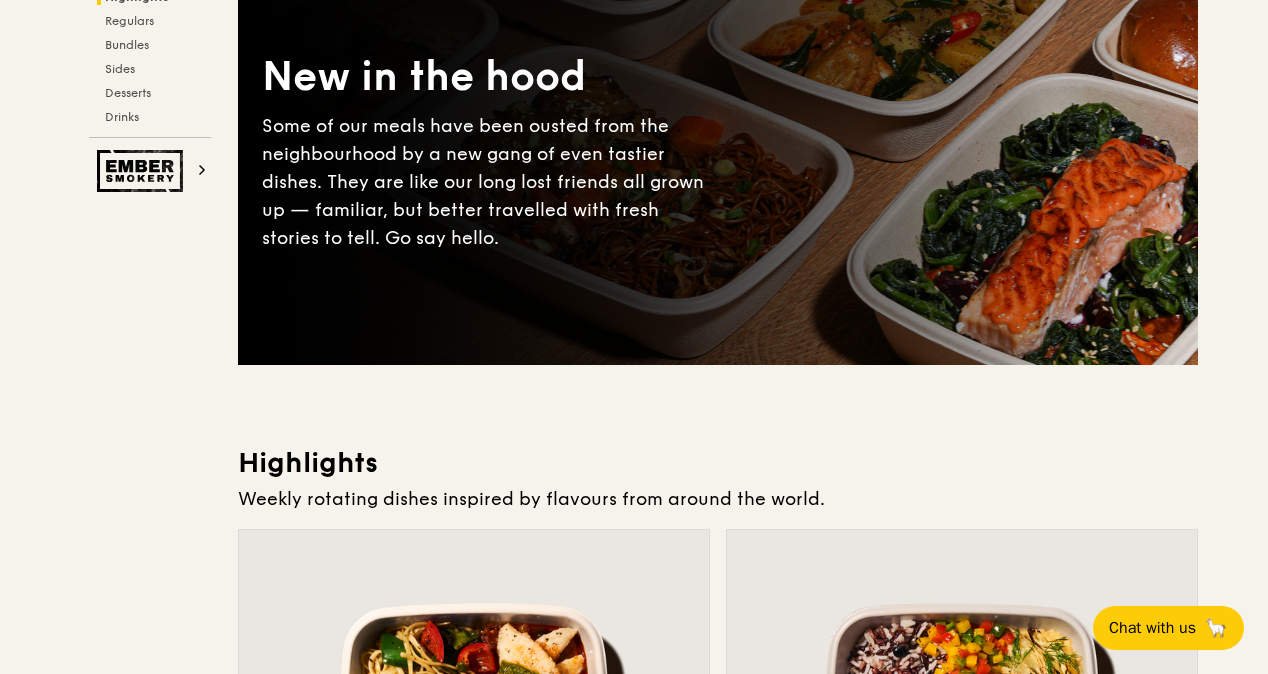 scroll, scrollTop: 0, scrollLeft: 0, axis: both 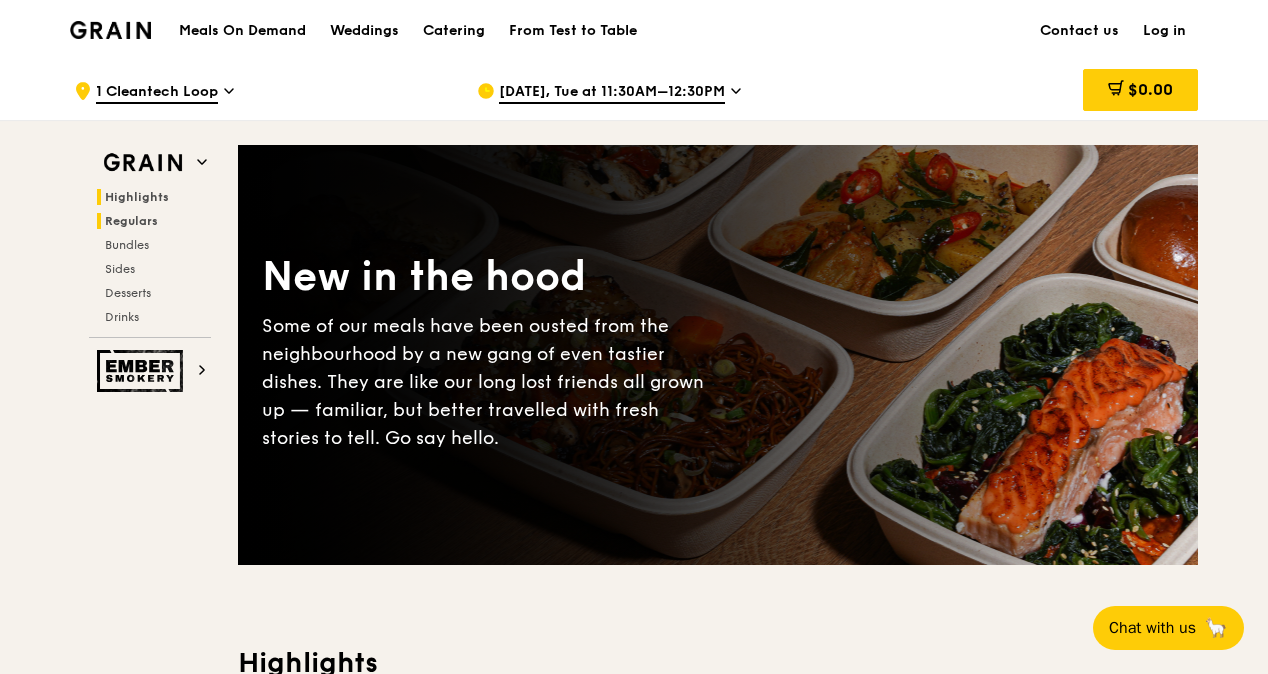 click on "Regulars" at bounding box center (131, 221) 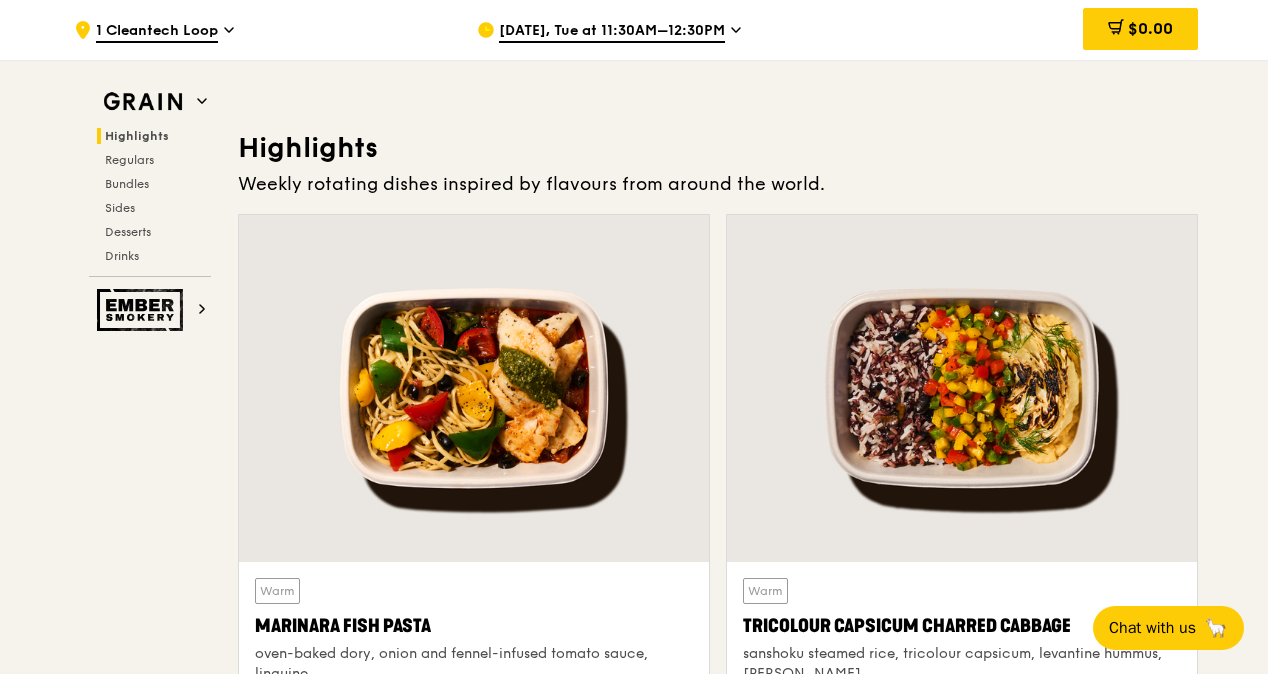 scroll, scrollTop: 14, scrollLeft: 0, axis: vertical 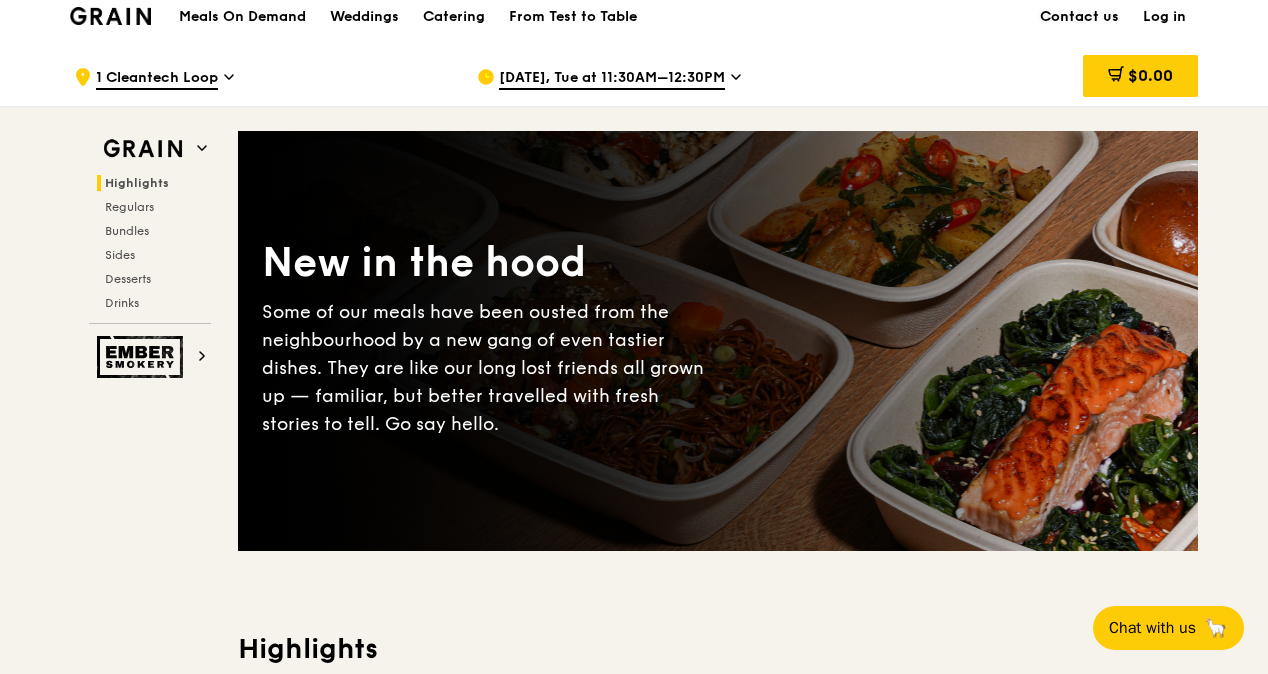 click on "Contact us" at bounding box center (1079, 17) 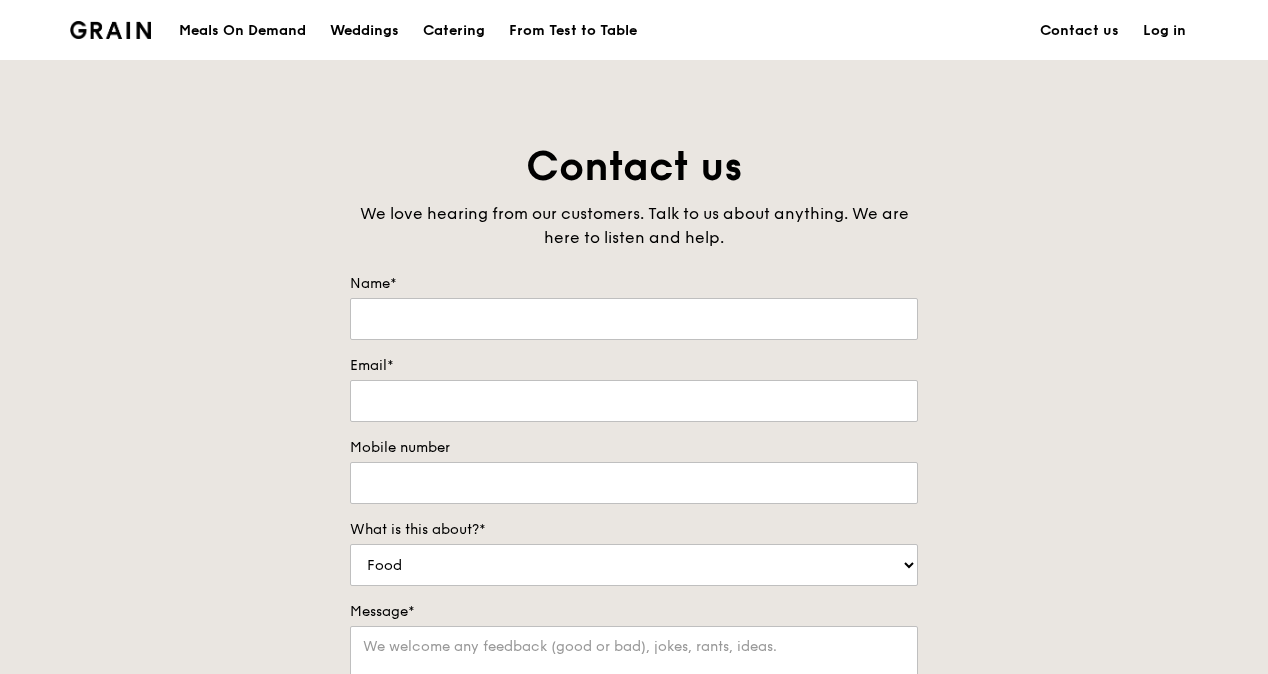 scroll, scrollTop: 0, scrollLeft: 0, axis: both 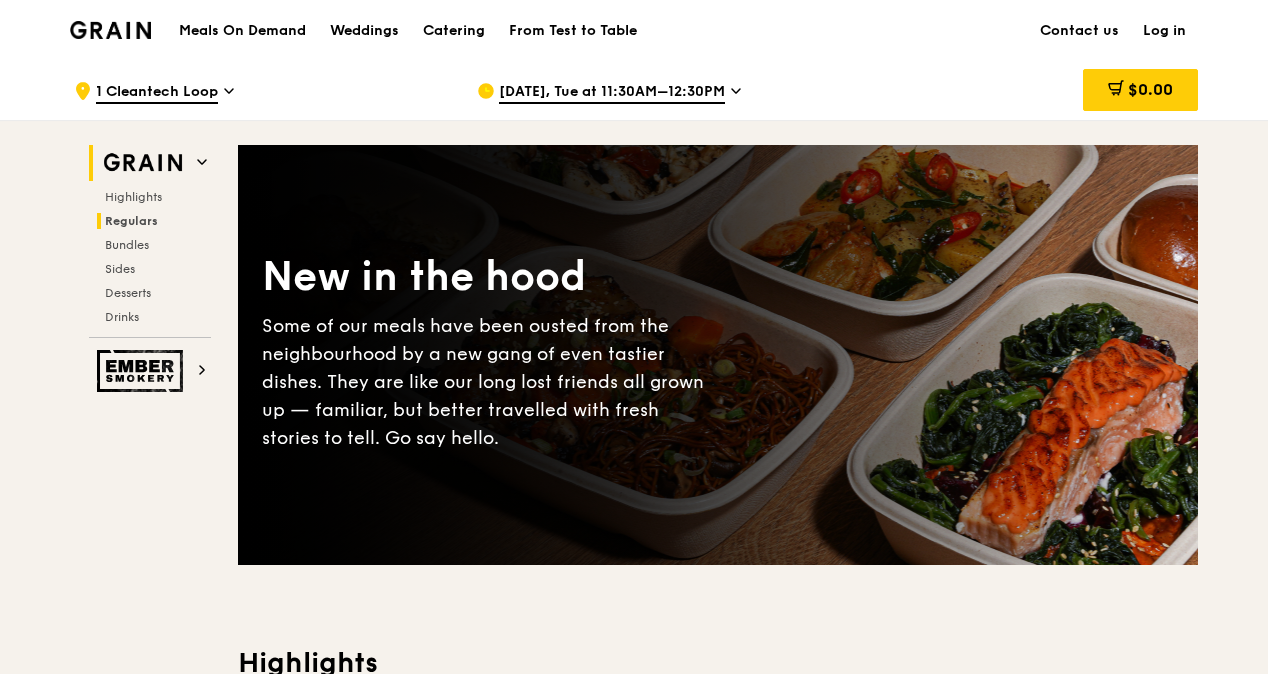 click on "Regulars" at bounding box center [131, 221] 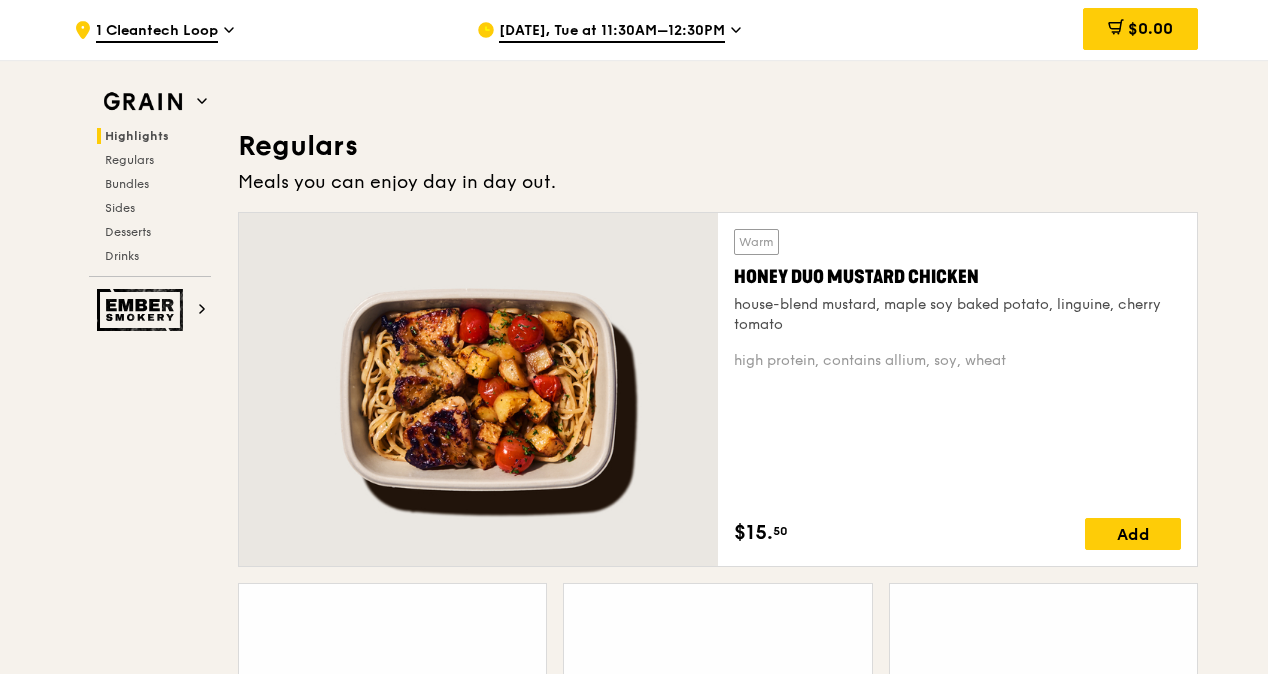scroll, scrollTop: 1314, scrollLeft: 0, axis: vertical 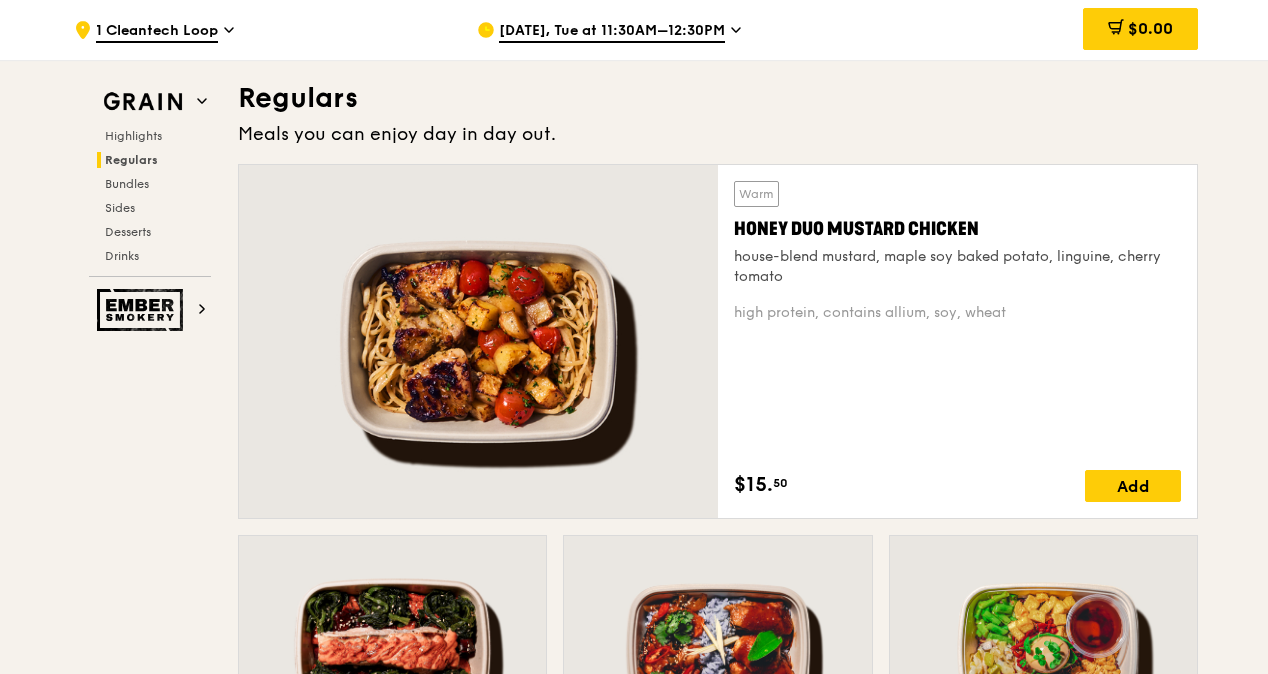 click 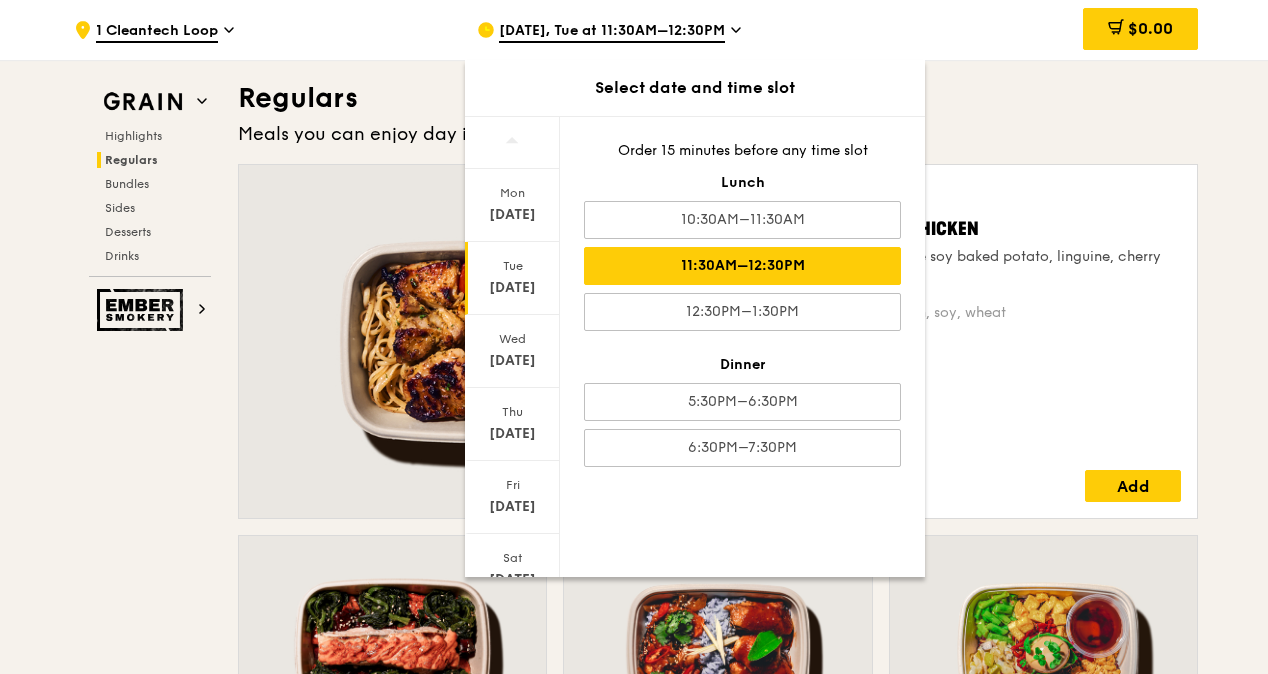 click on "Jul 15" at bounding box center [512, 288] 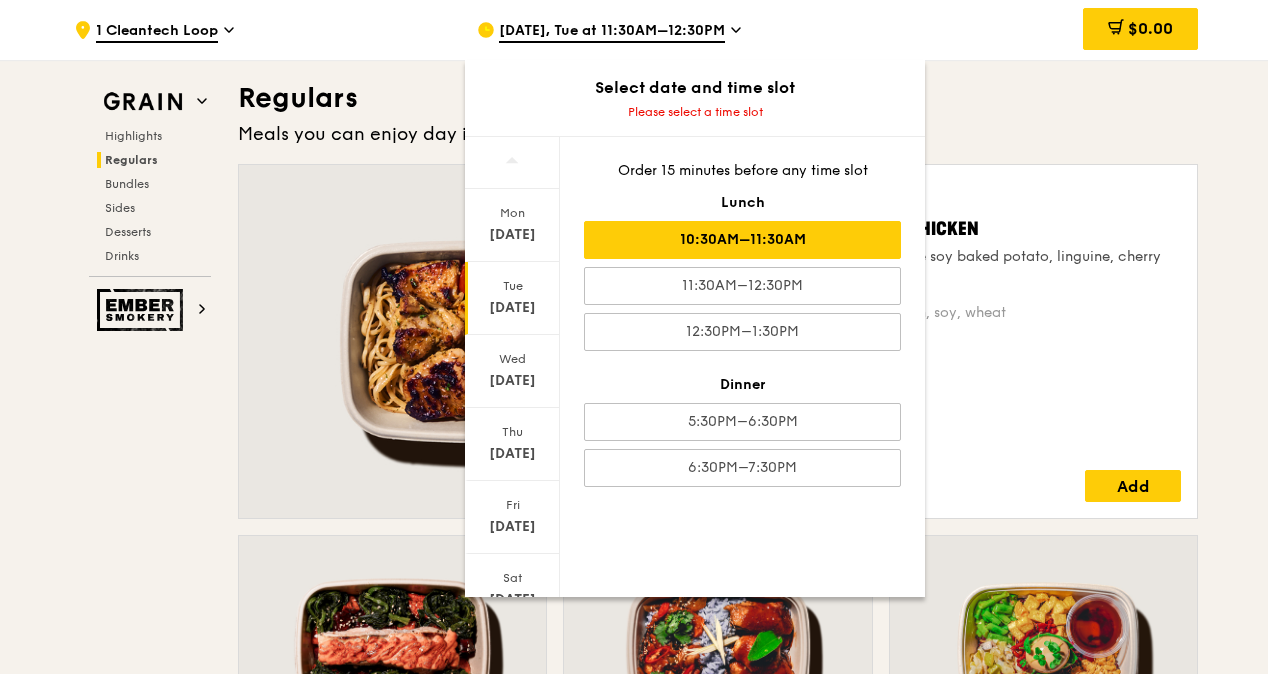 click on "10:30AM–11:30AM" at bounding box center [742, 240] 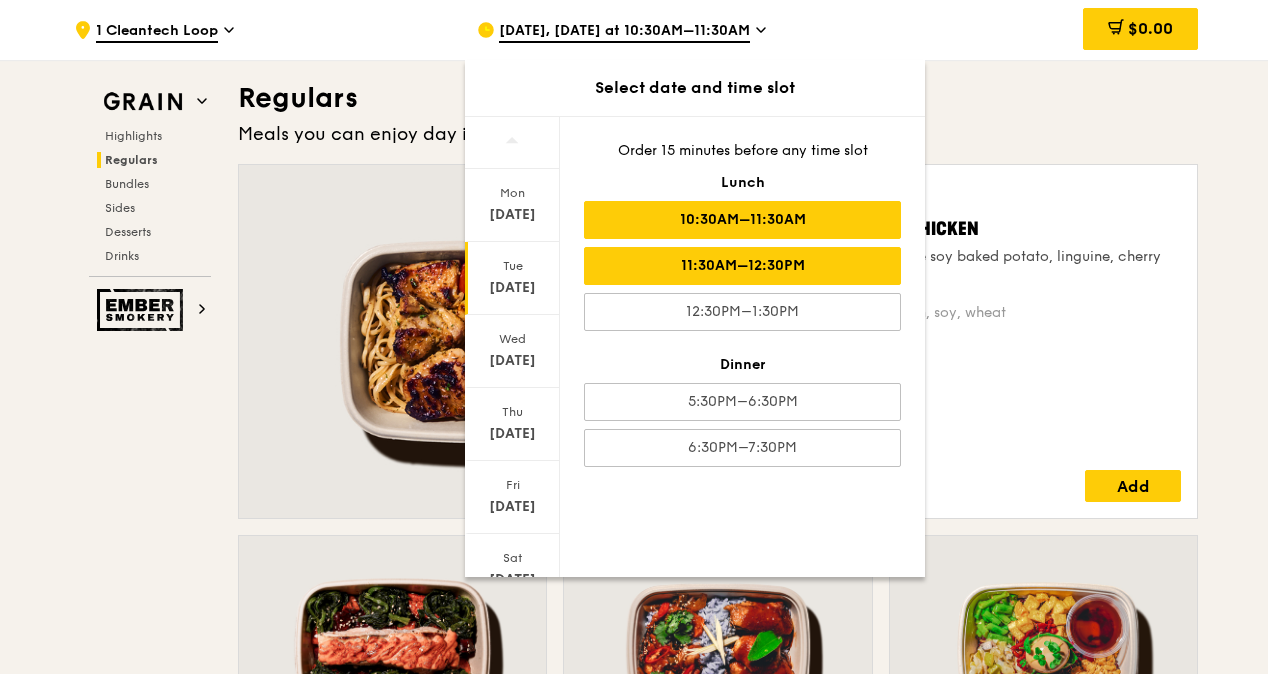 click on "11:30AM–12:30PM" at bounding box center (742, 266) 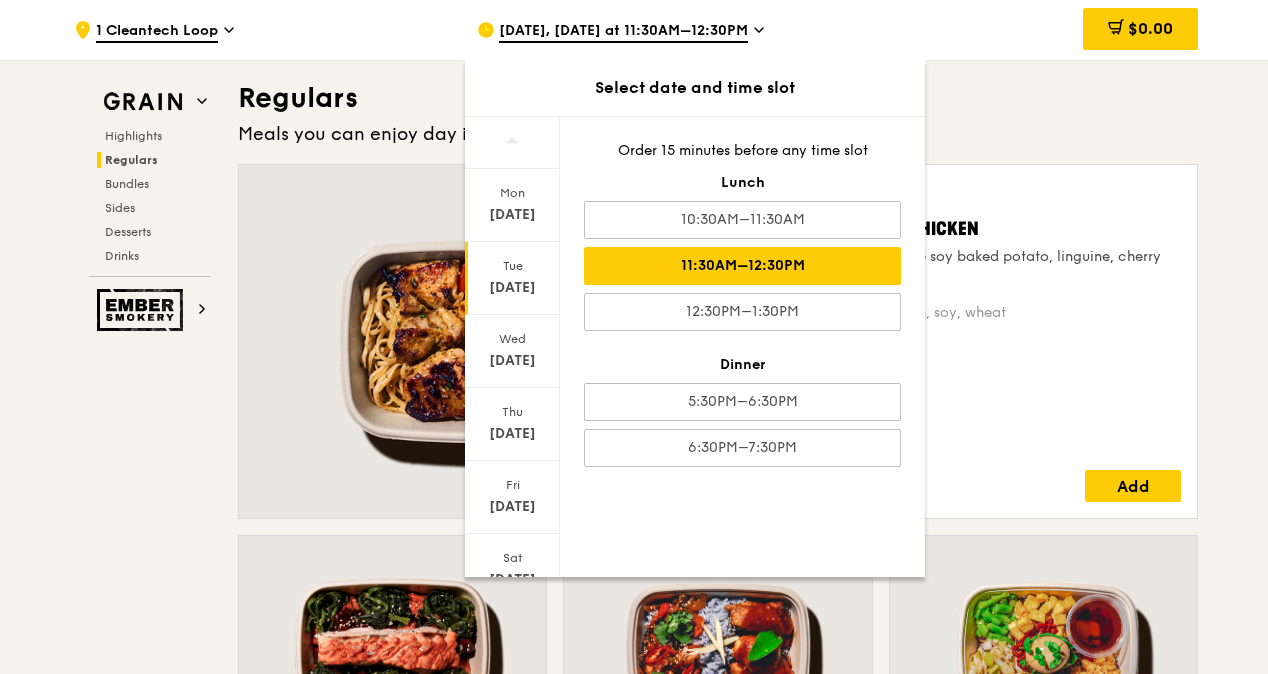 click on ".cls-1 {
fill: none;
stroke: #fff;
stroke-linecap: round;
stroke-linejoin: round;
stroke-width: 1.5px;
}
.cls-2 {
fill: #fecc07;
}
.cls-2, .cls-3 {
stroke-width: 0px;
}
.cls-3 {
fill: #fff;
fill-rule: evenodd;
}
1 Cleantech Loop
Jul 15, Tomorrow at 11:30AM–12:30PM
Select date and time slot
Mon
Jul 14
Tue
Jul 15
Wed
Jul 16
Thu
Jul 17
Fri
Jul 18
Sat
Jul 19
Closed
Jul 20
Order 15 minutes before any time slot Lunch
10:30AM–11:30AM
11:30AM–12:30PM
12:30PM–1:30PM
Dinner
5:30PM–6:30PM
6:30PM–7:30PM
$0.00
Grain
Highlights
Regulars" at bounding box center (634, 2963) 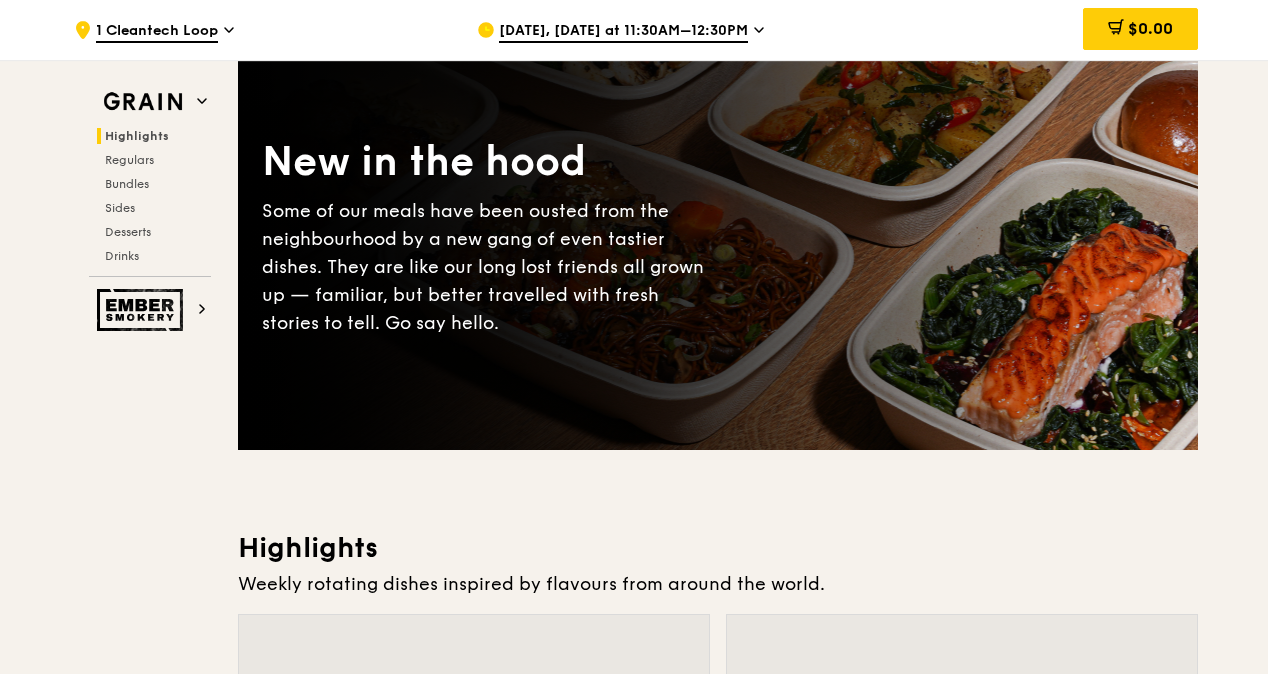 scroll, scrollTop: 0, scrollLeft: 0, axis: both 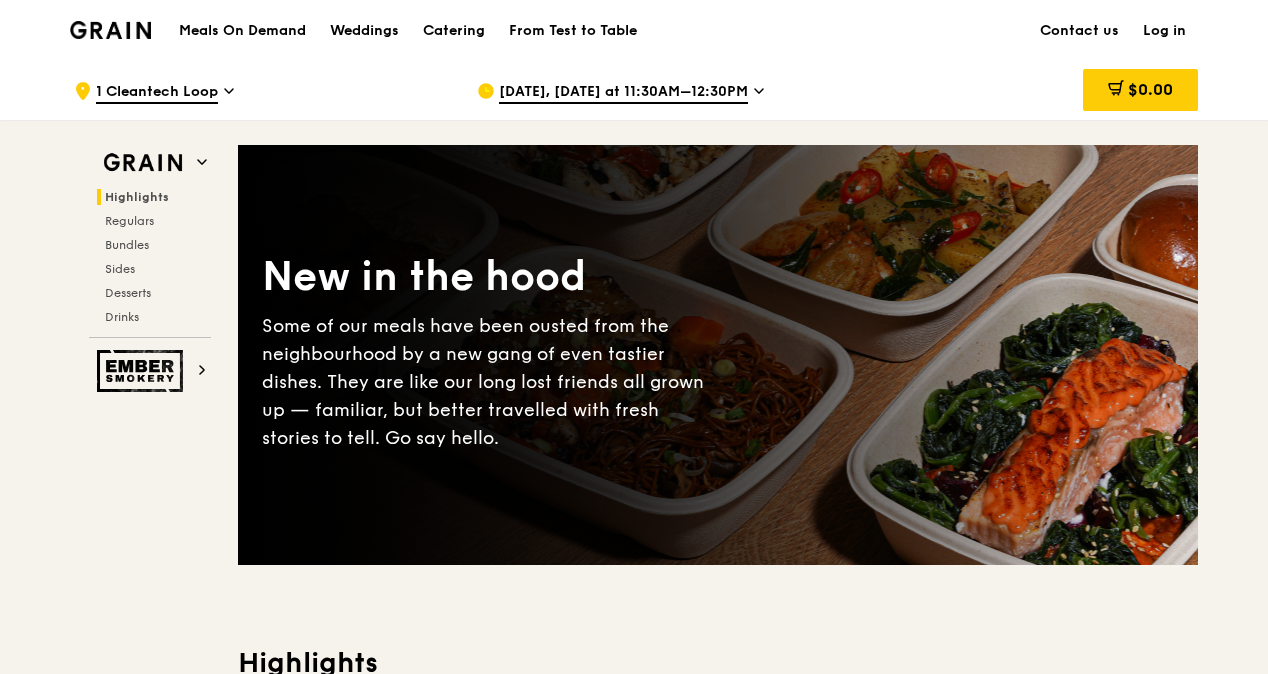 click on "Jul 15, Tomorrow at 11:30AM–12:30PM" at bounding box center [623, 93] 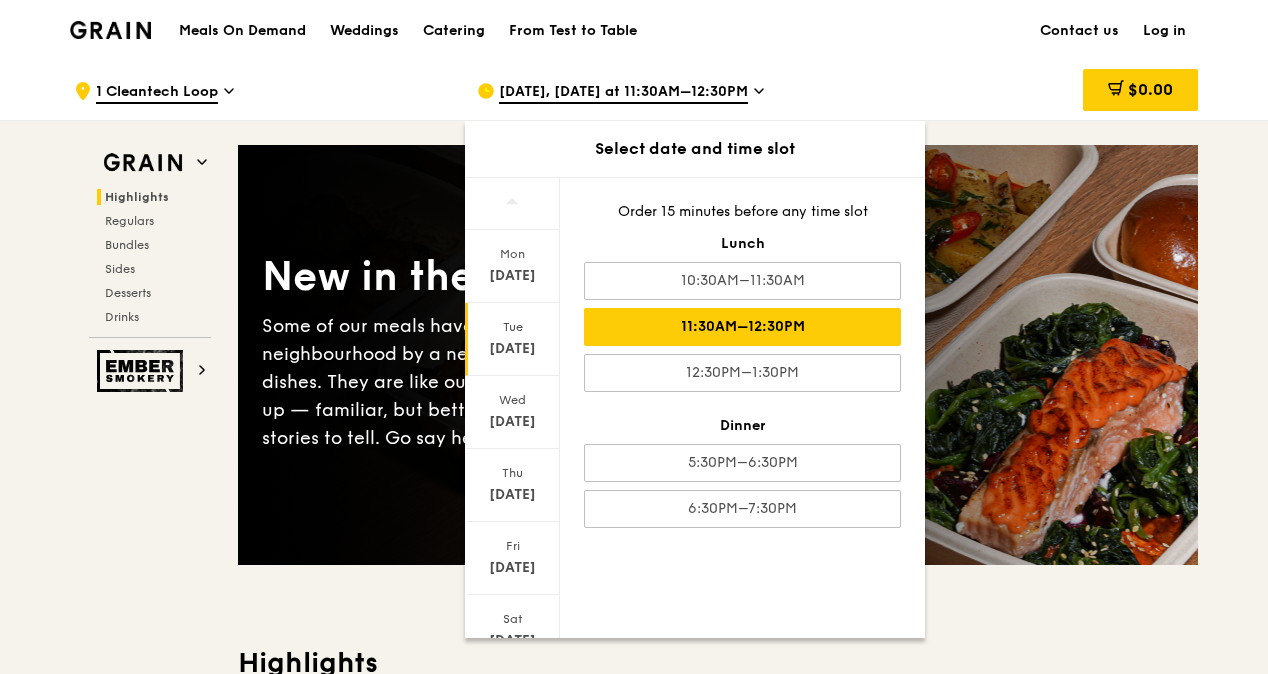 click on "Jul 15" at bounding box center (512, 349) 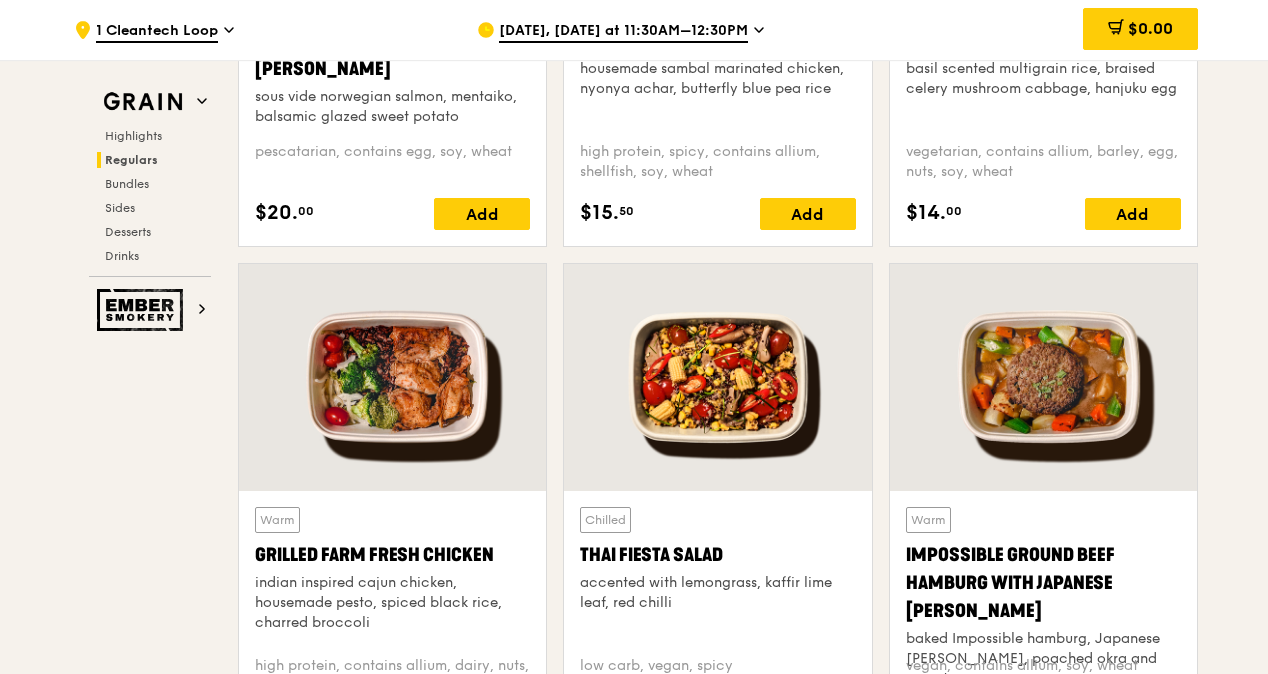 scroll, scrollTop: 2200, scrollLeft: 0, axis: vertical 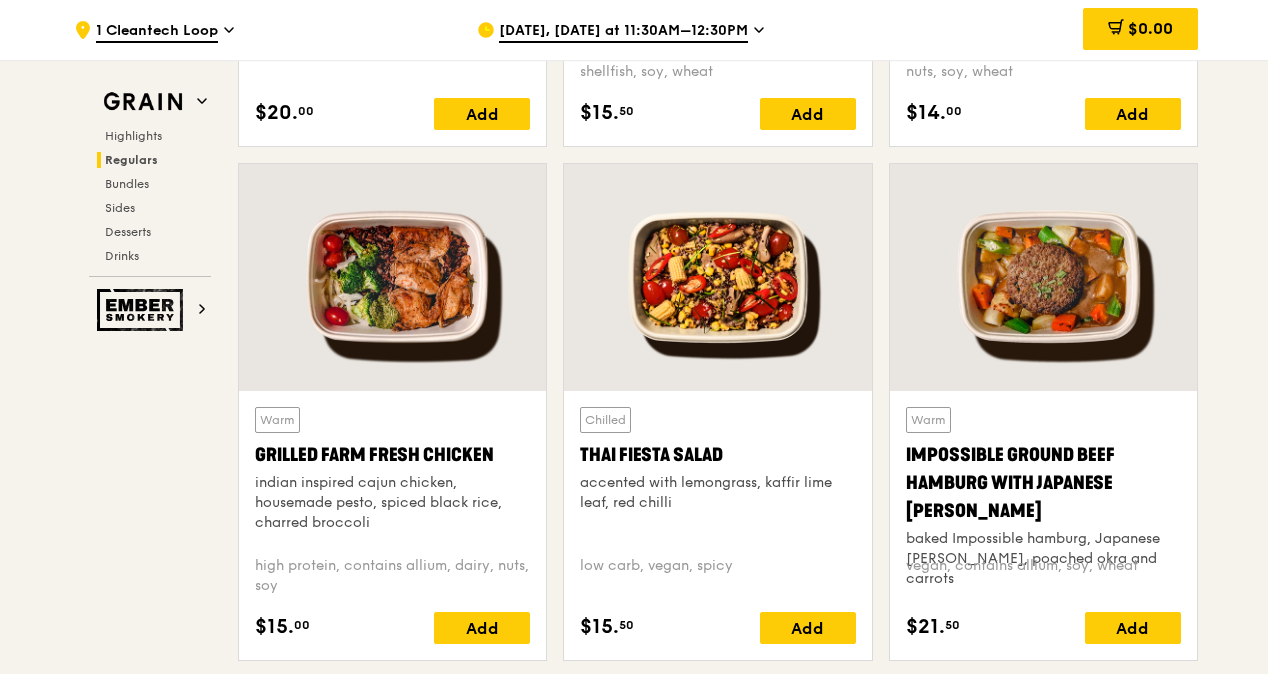 click on "Grilled Farm Fresh Chicken" at bounding box center [392, 455] 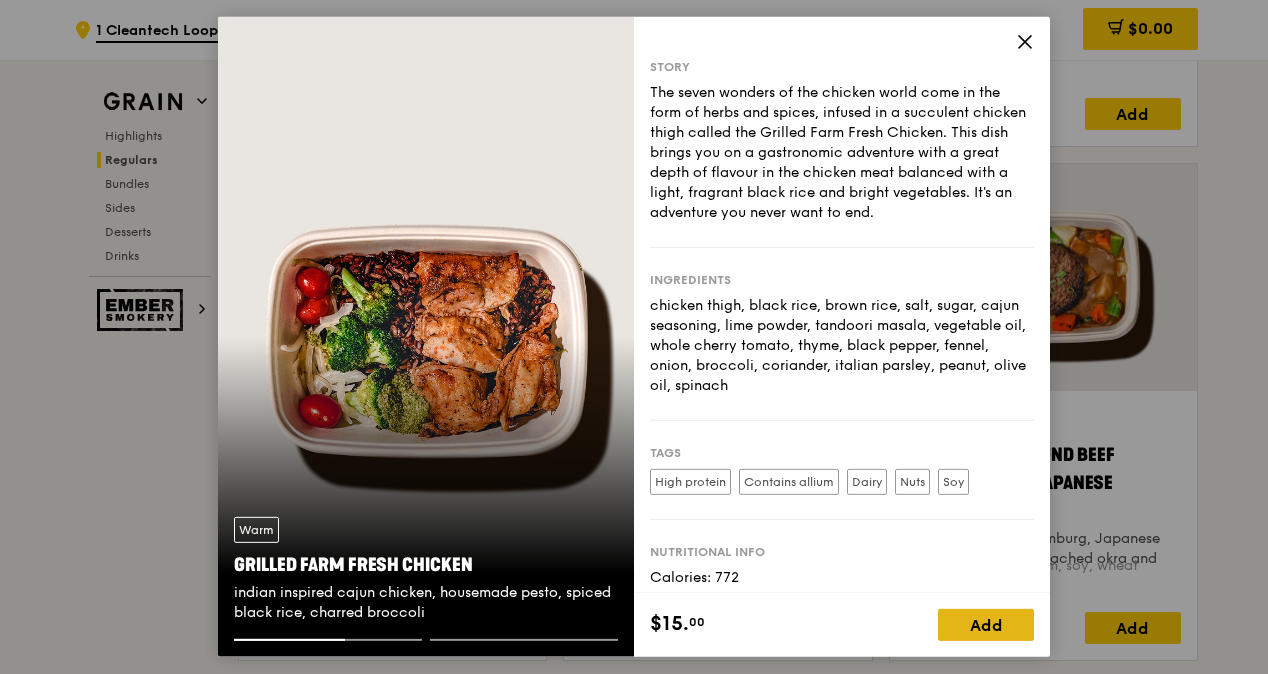click on "Add" at bounding box center [986, 625] 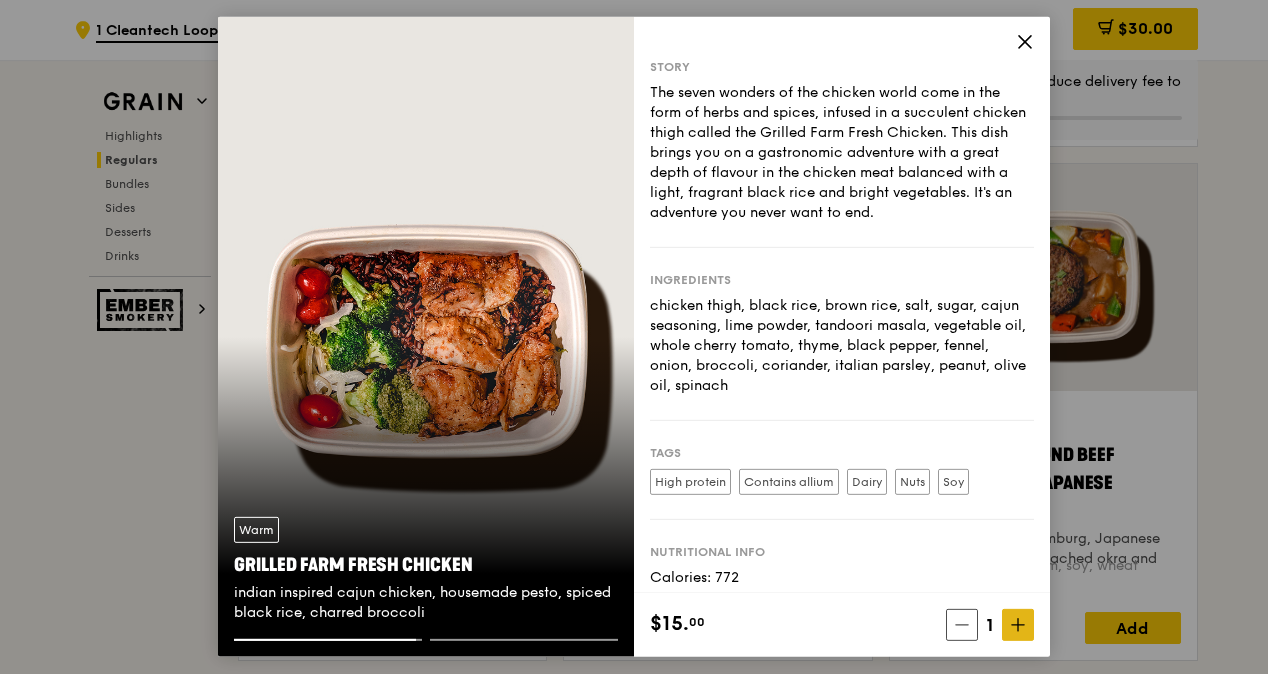 click 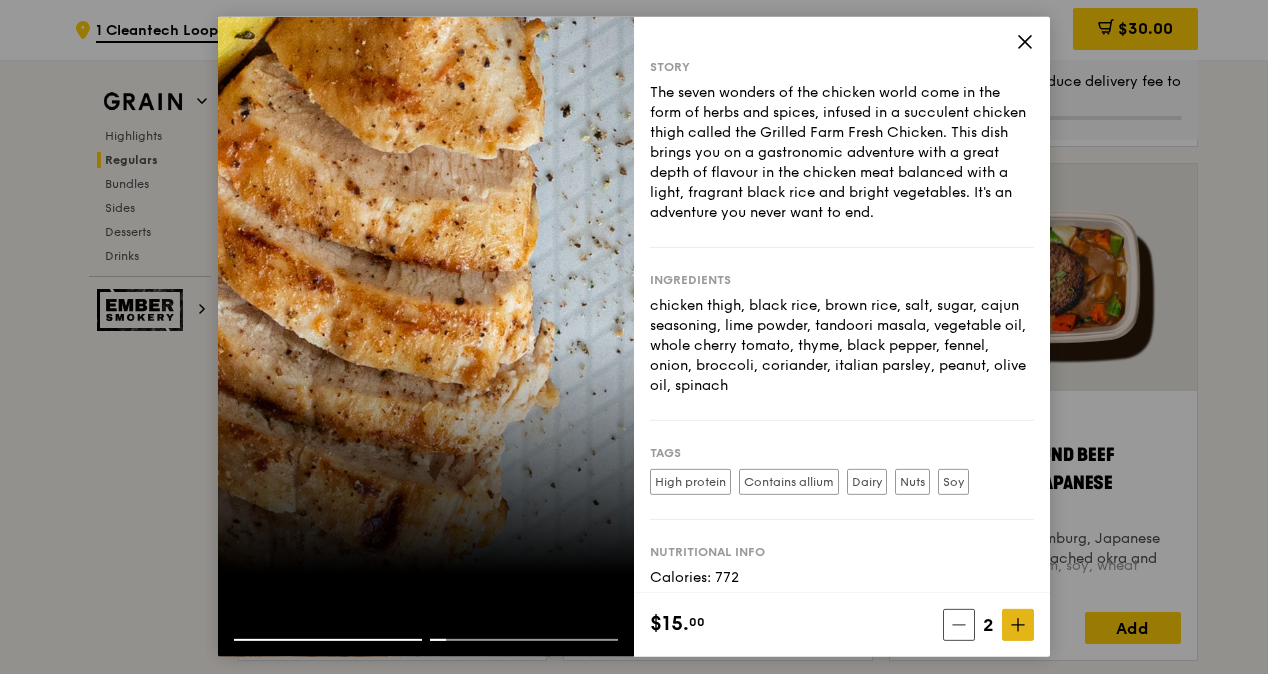 click 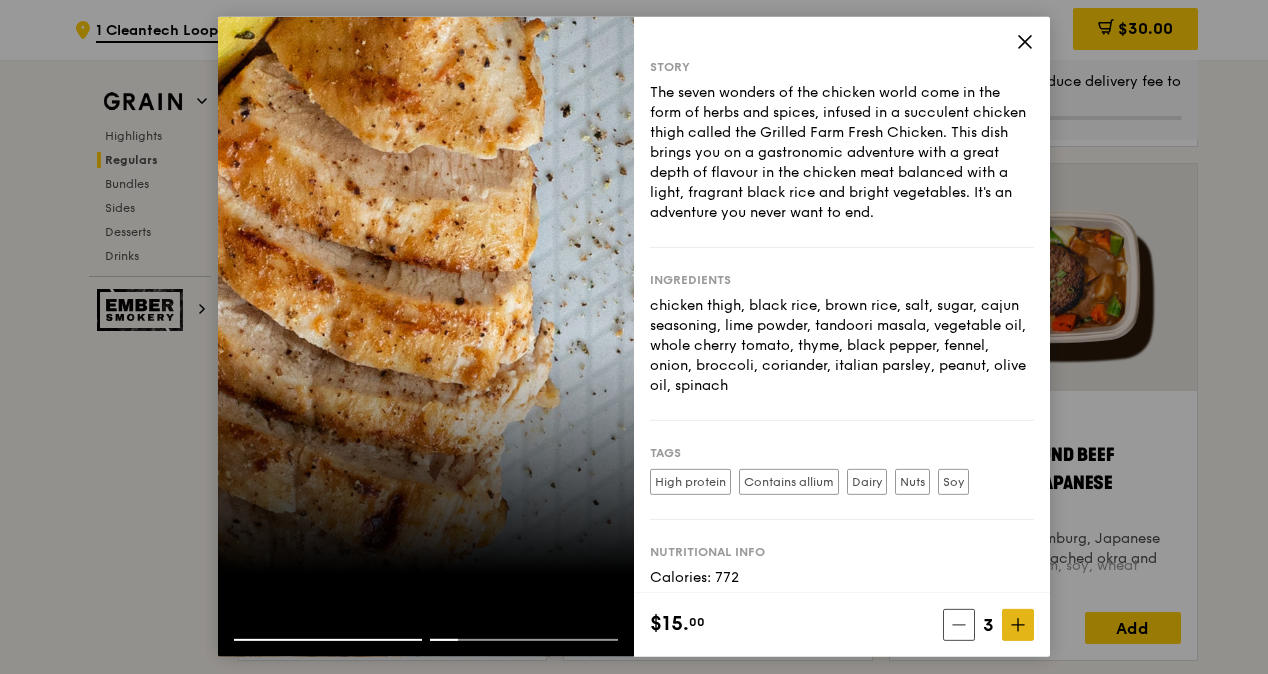 click 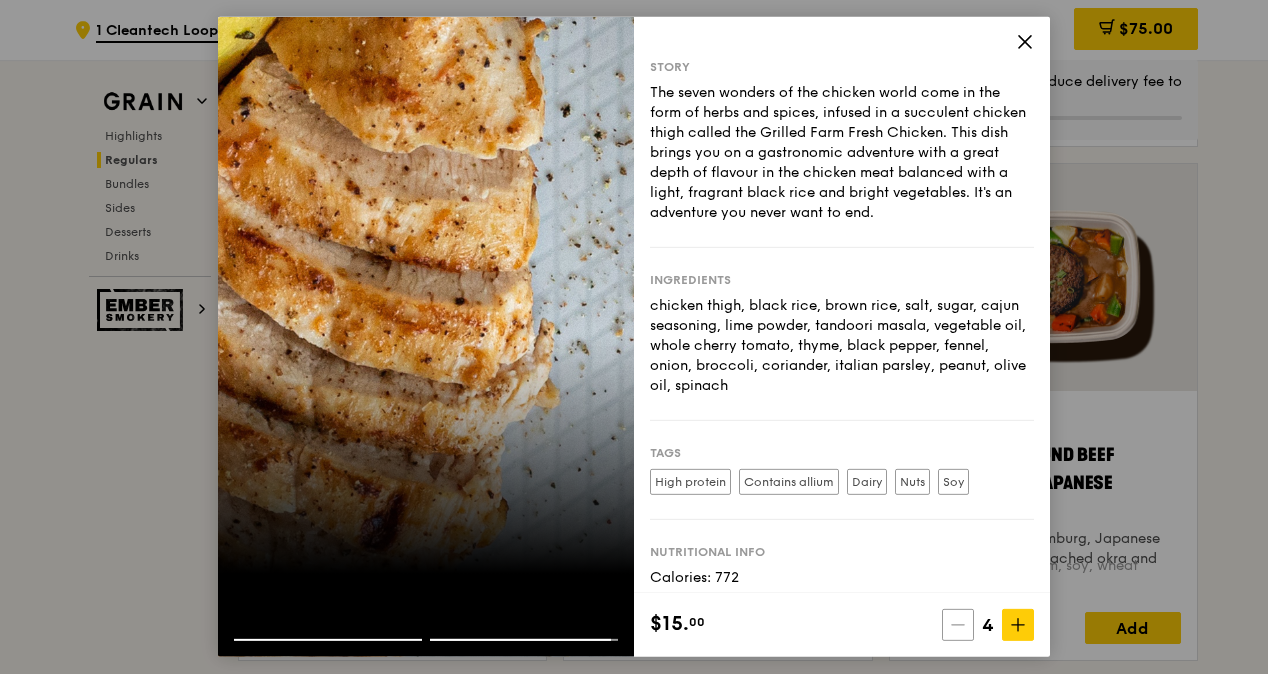 drag, startPoint x: 1018, startPoint y: 625, endPoint x: 958, endPoint y: 623, distance: 60.033325 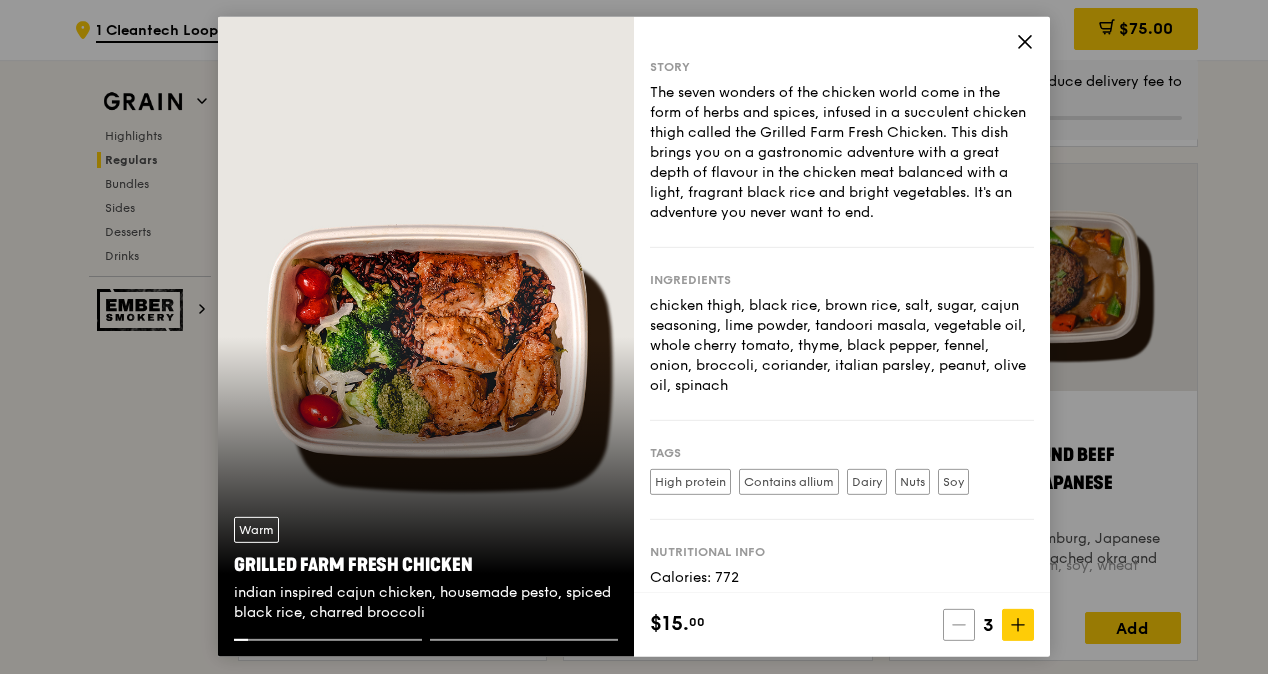 click 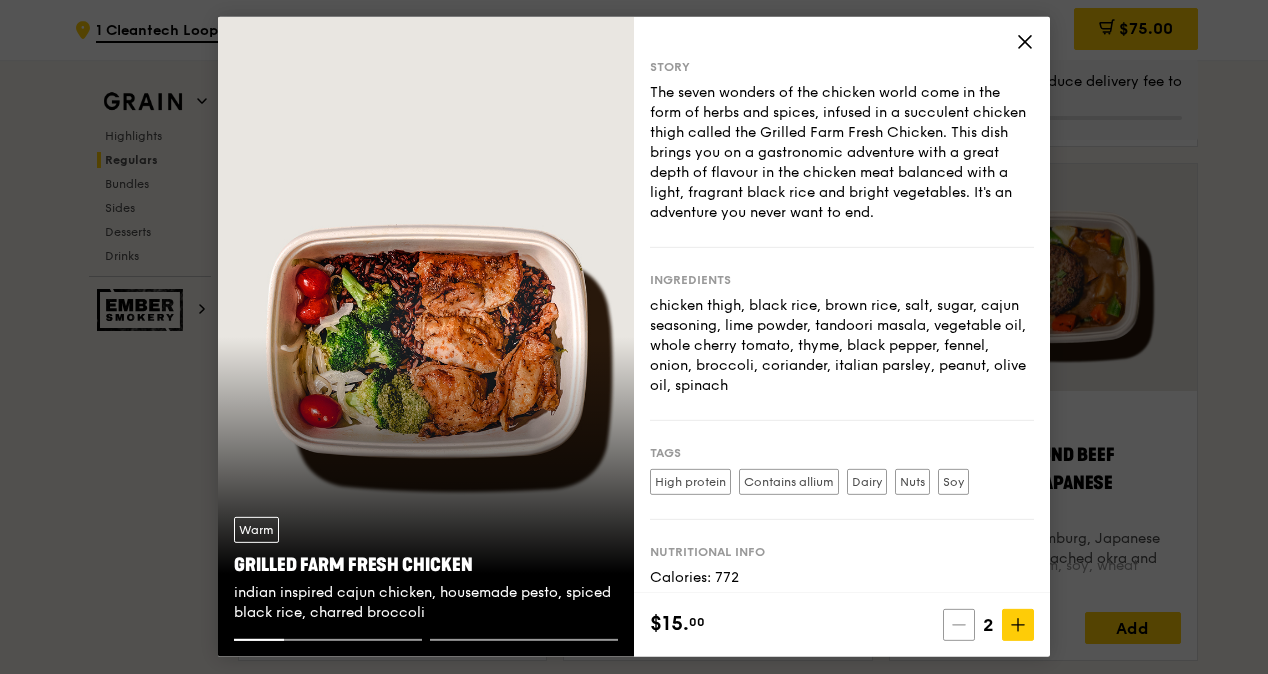 click 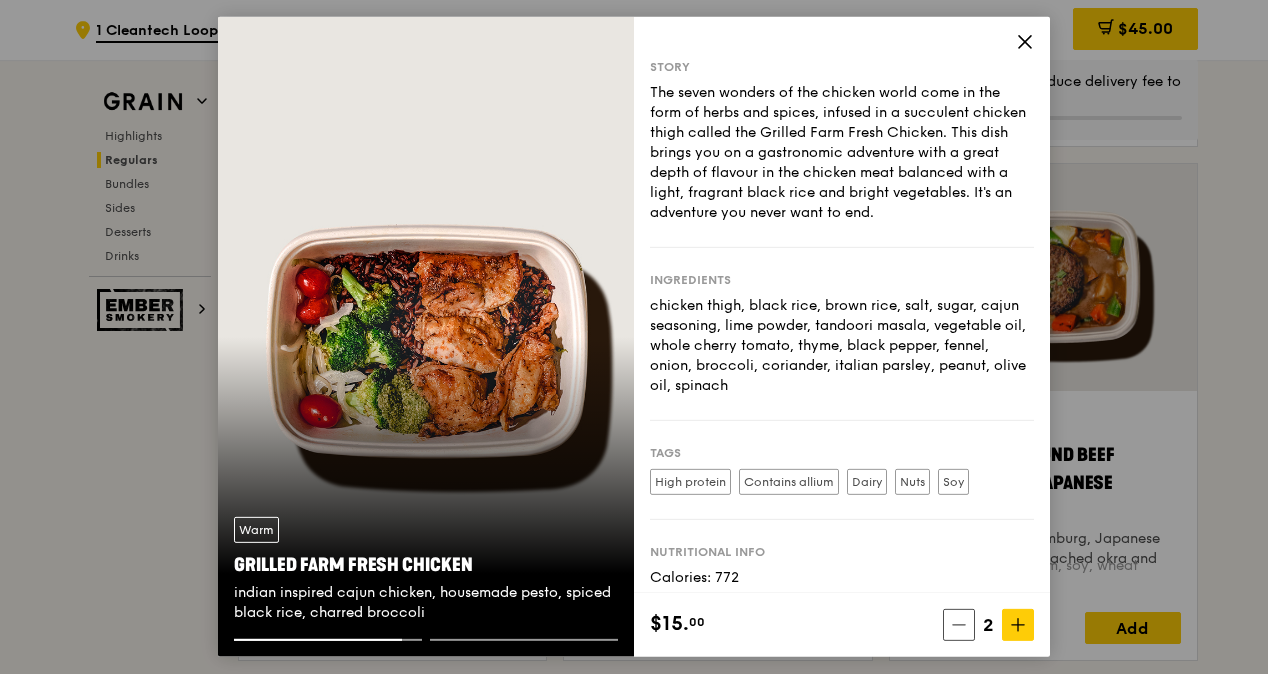 scroll, scrollTop: 92, scrollLeft: 0, axis: vertical 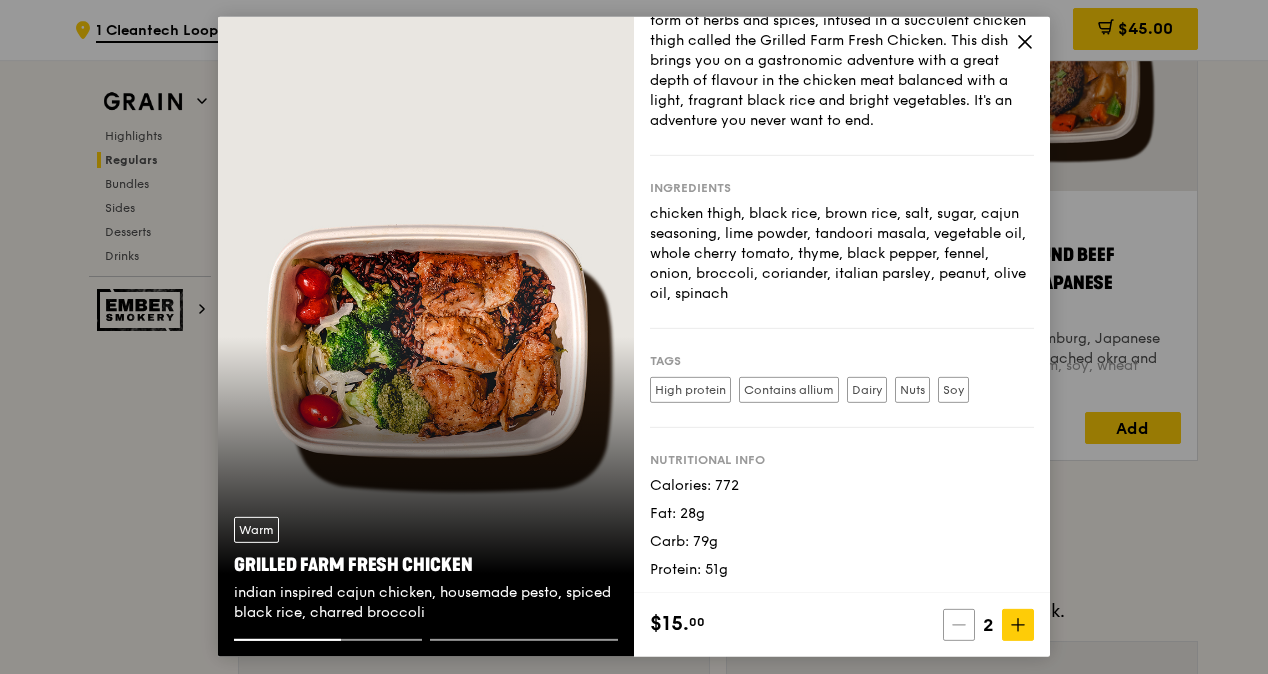 click 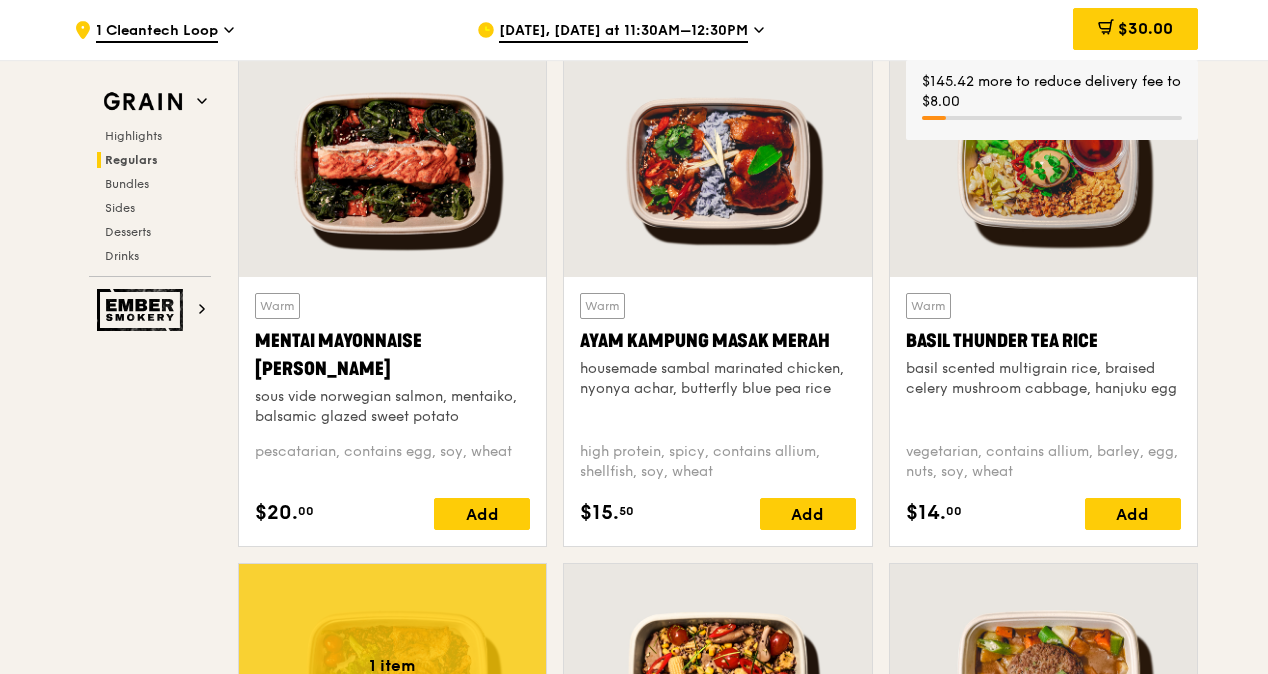 scroll, scrollTop: 1400, scrollLeft: 0, axis: vertical 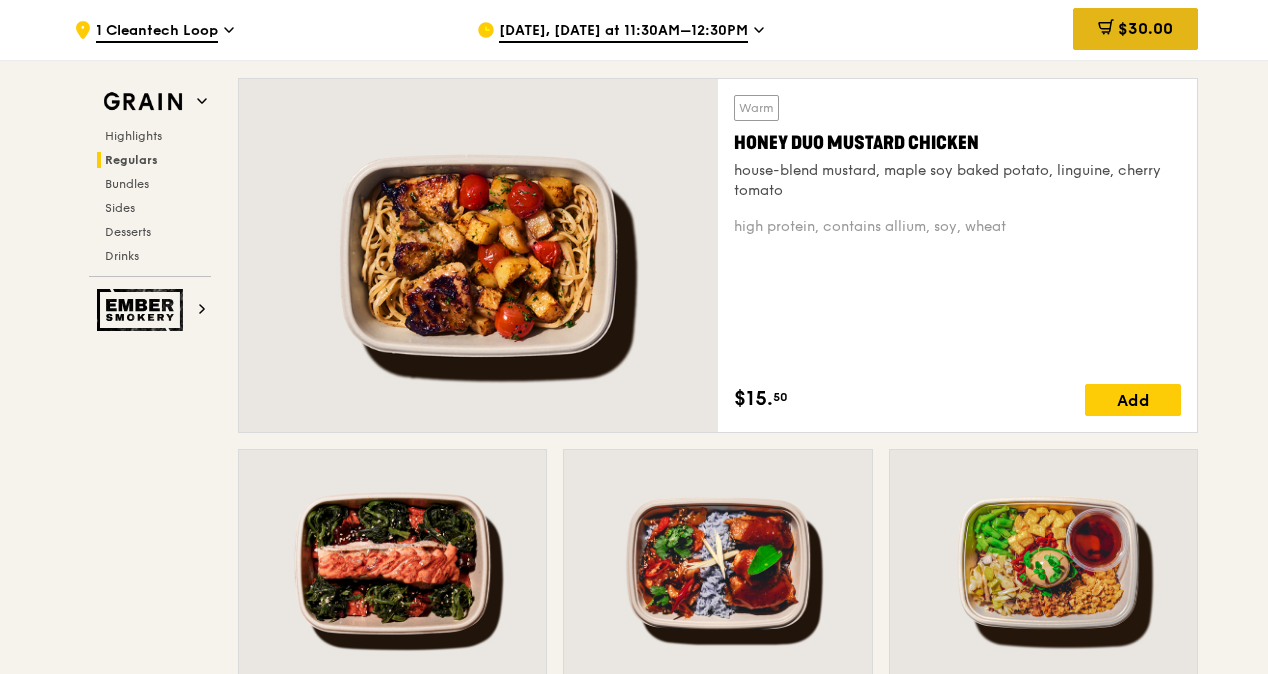 click on "$30.00" at bounding box center (1145, 28) 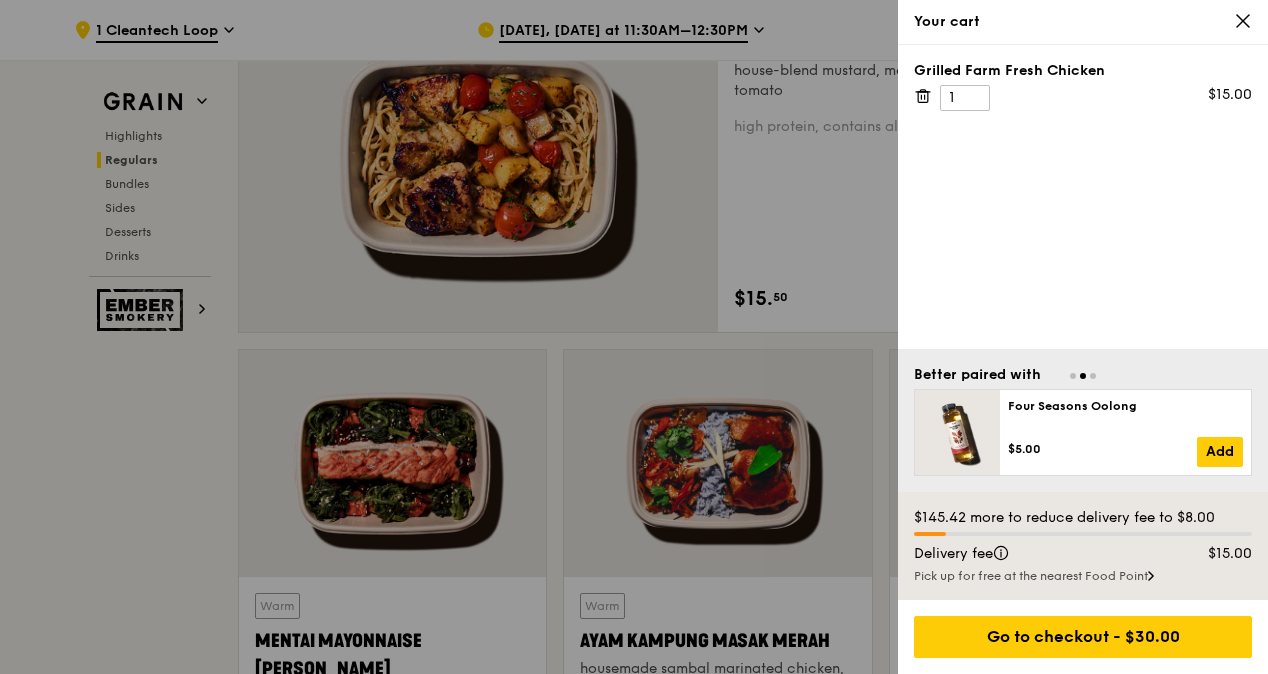 scroll, scrollTop: 1600, scrollLeft: 0, axis: vertical 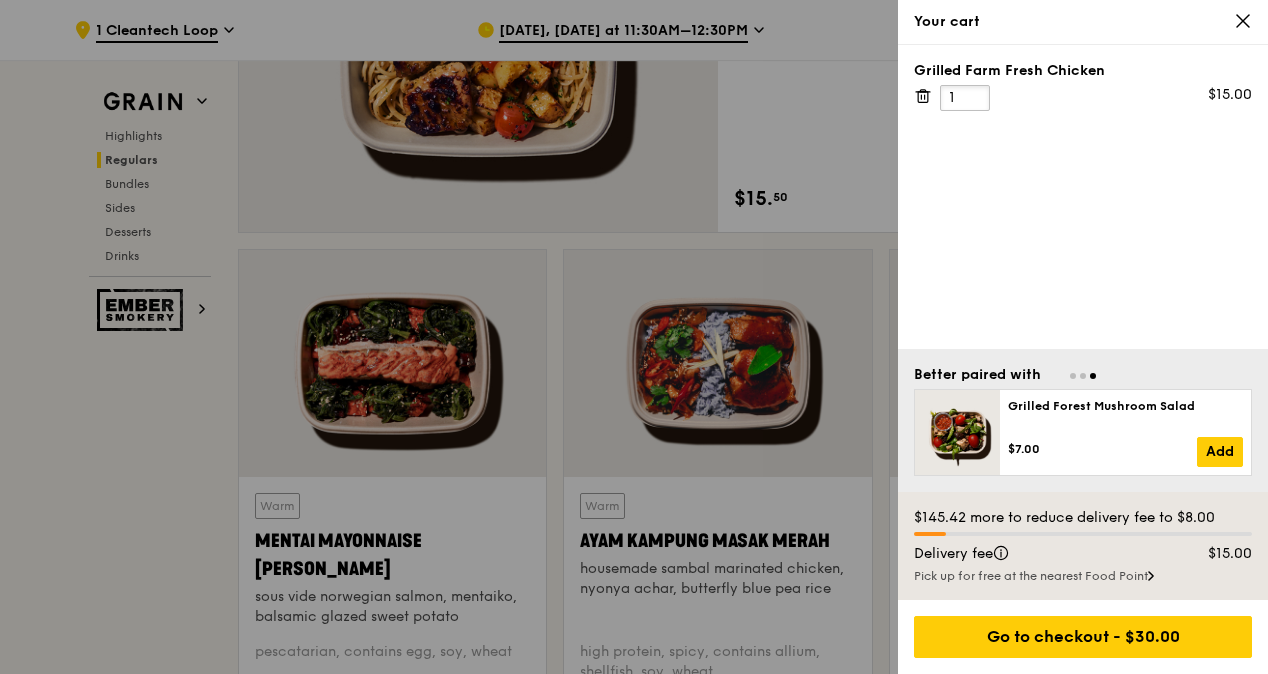 click on "1" at bounding box center (965, 98) 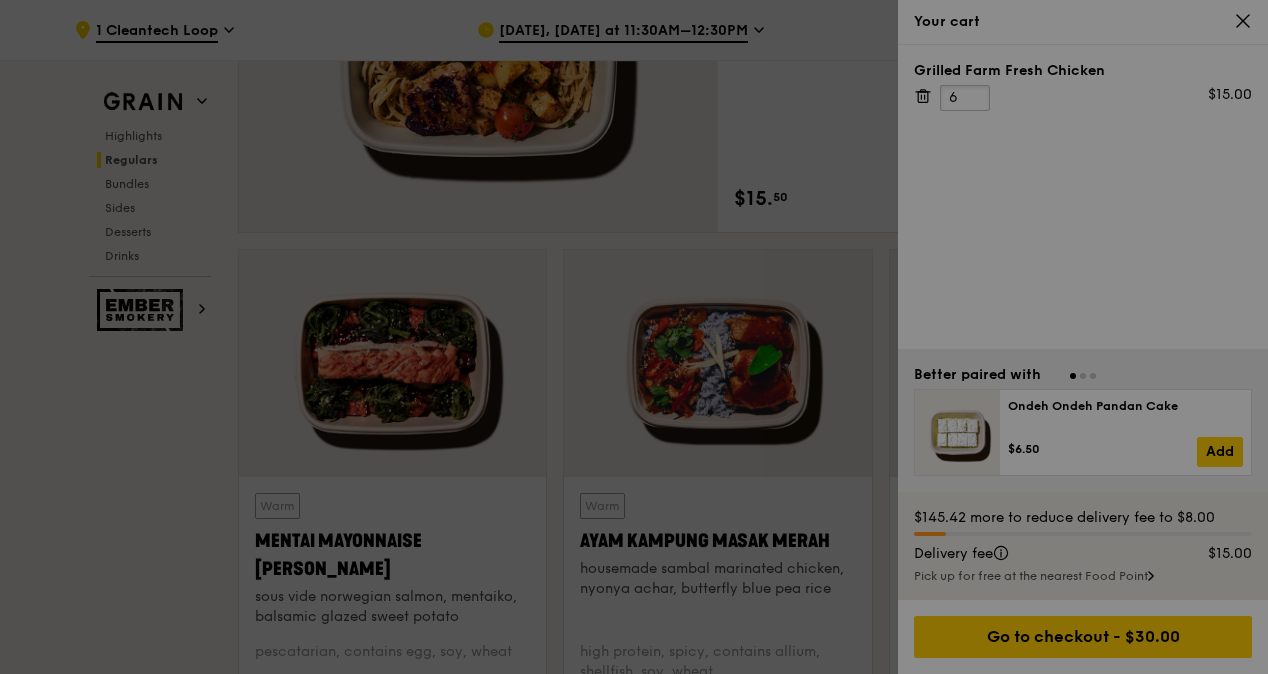 type on "6" 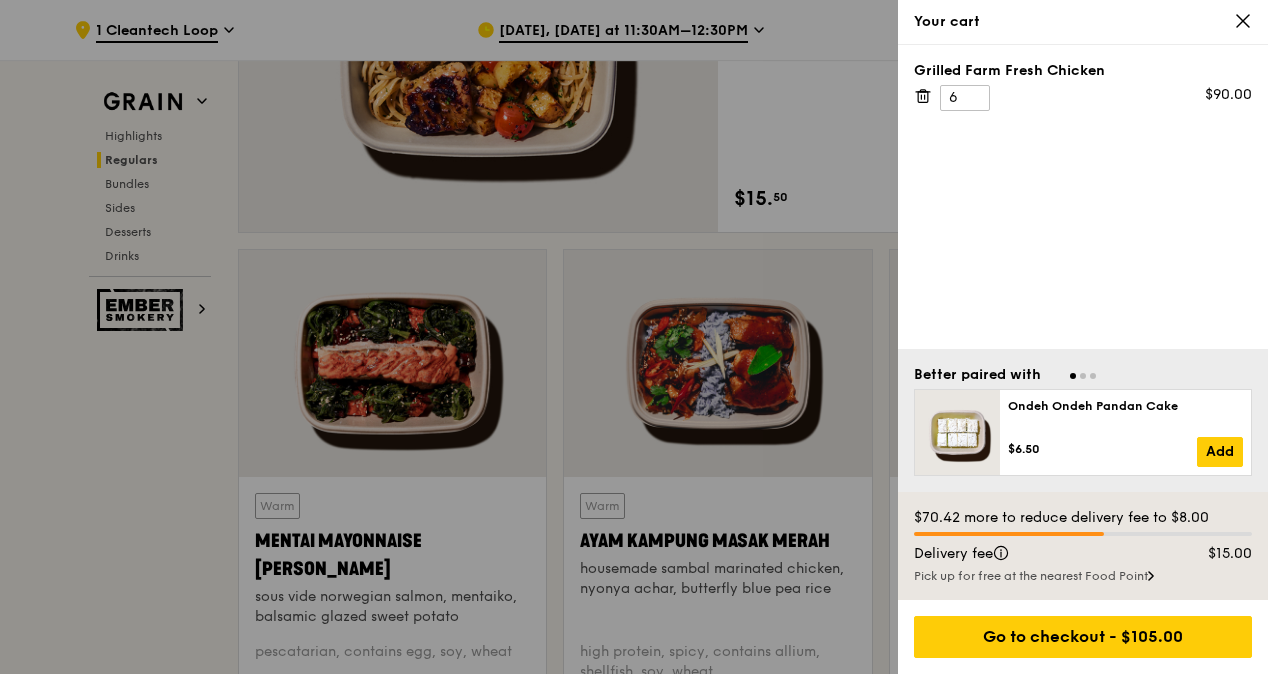 click at bounding box center [634, 337] 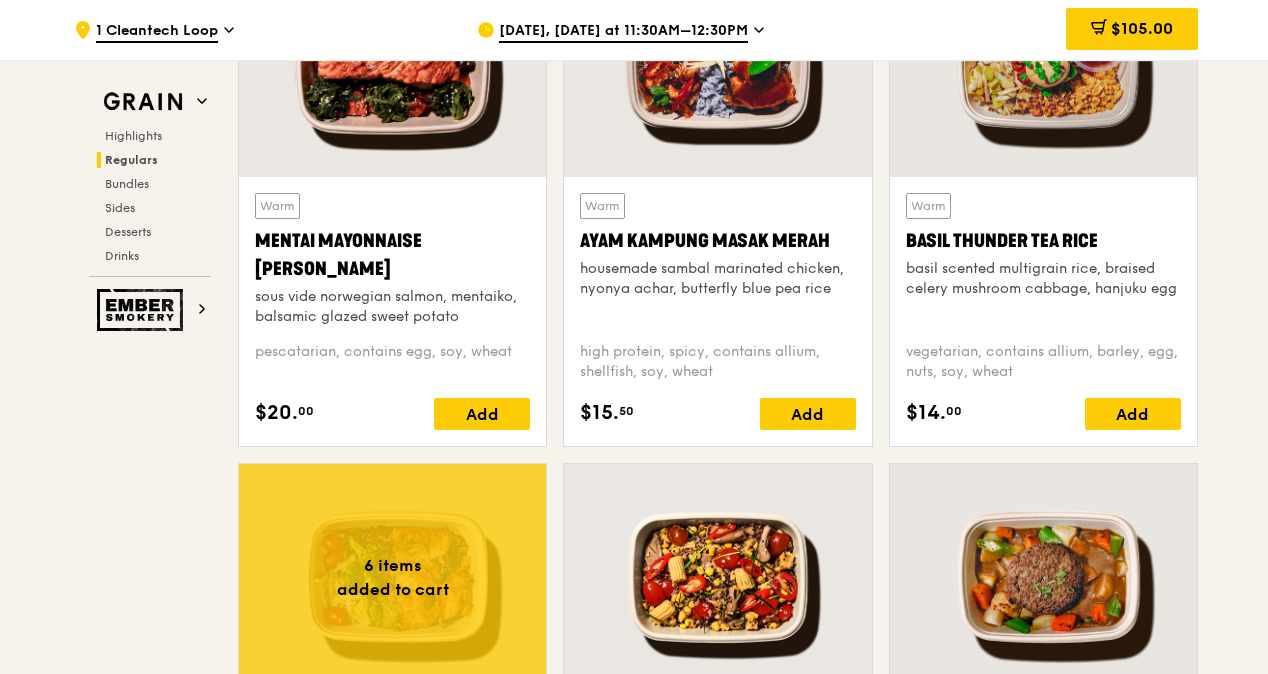 scroll, scrollTop: 1700, scrollLeft: 0, axis: vertical 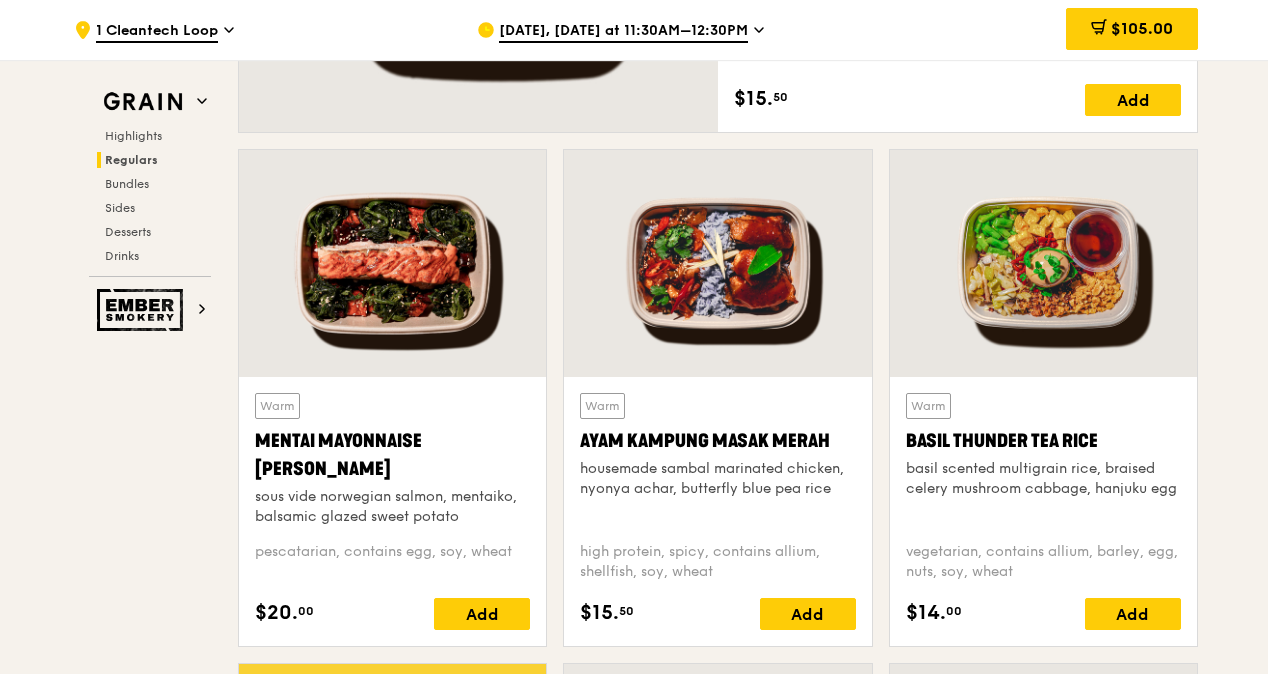 click at bounding box center (717, 263) 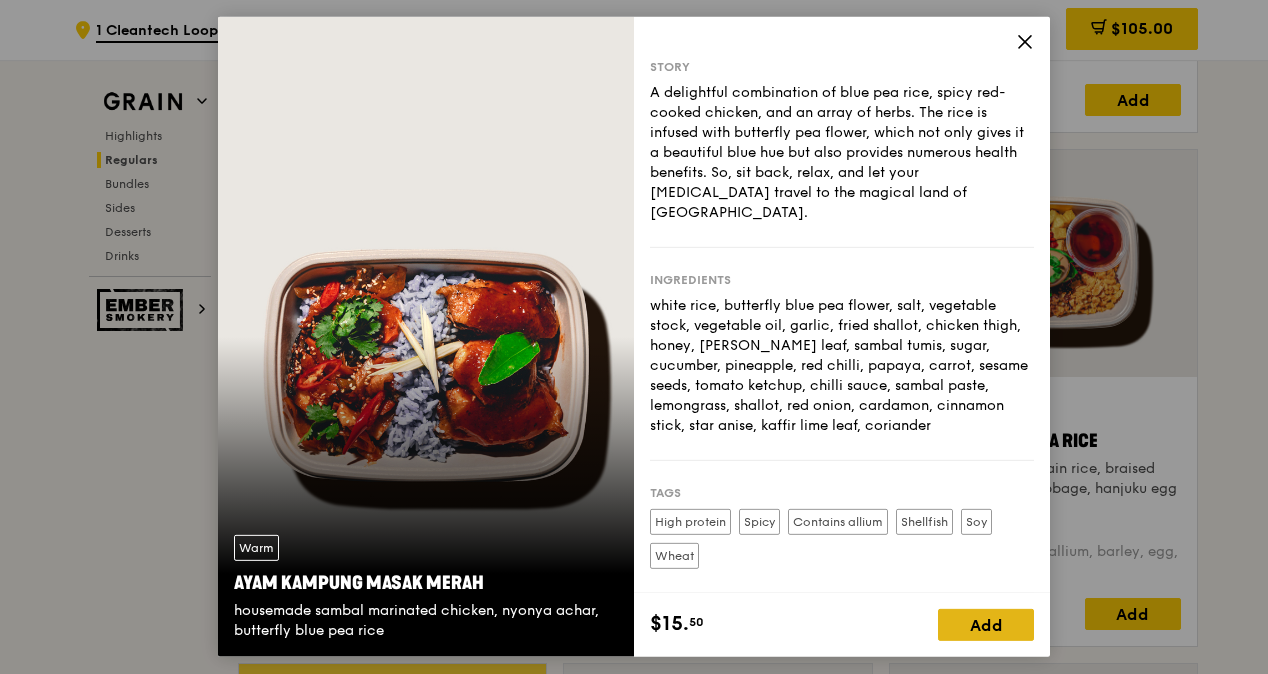 click on "Add" at bounding box center [986, 625] 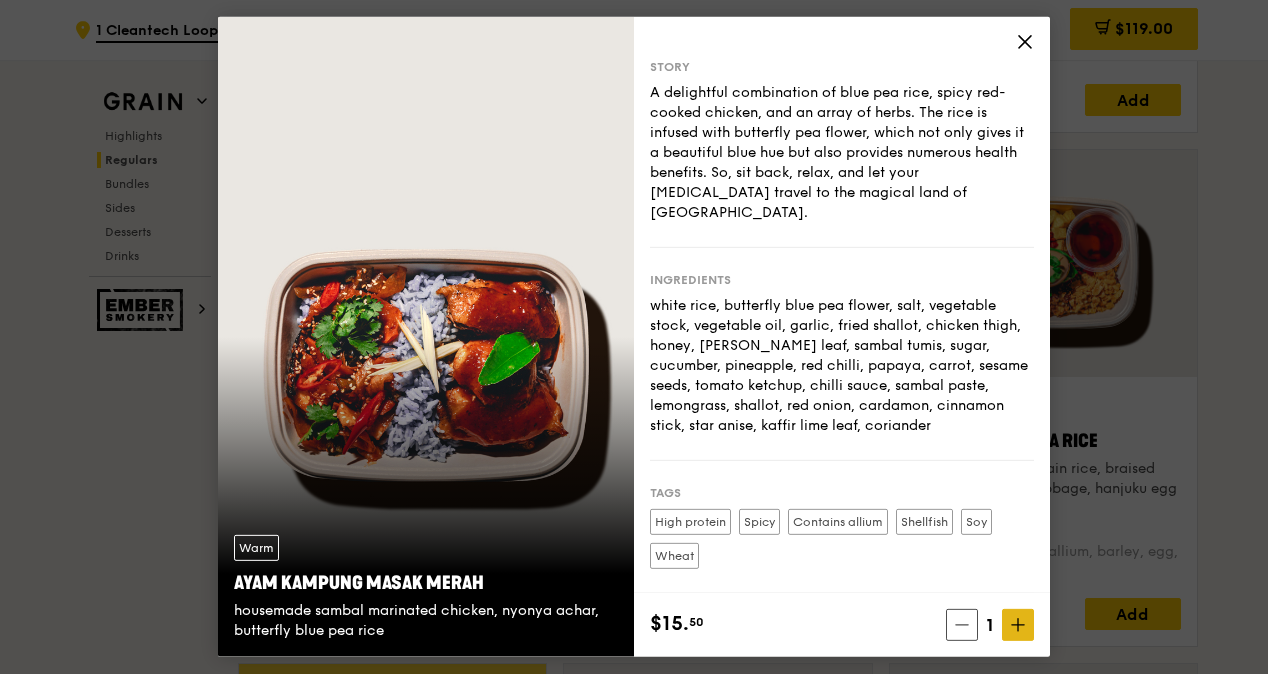 click 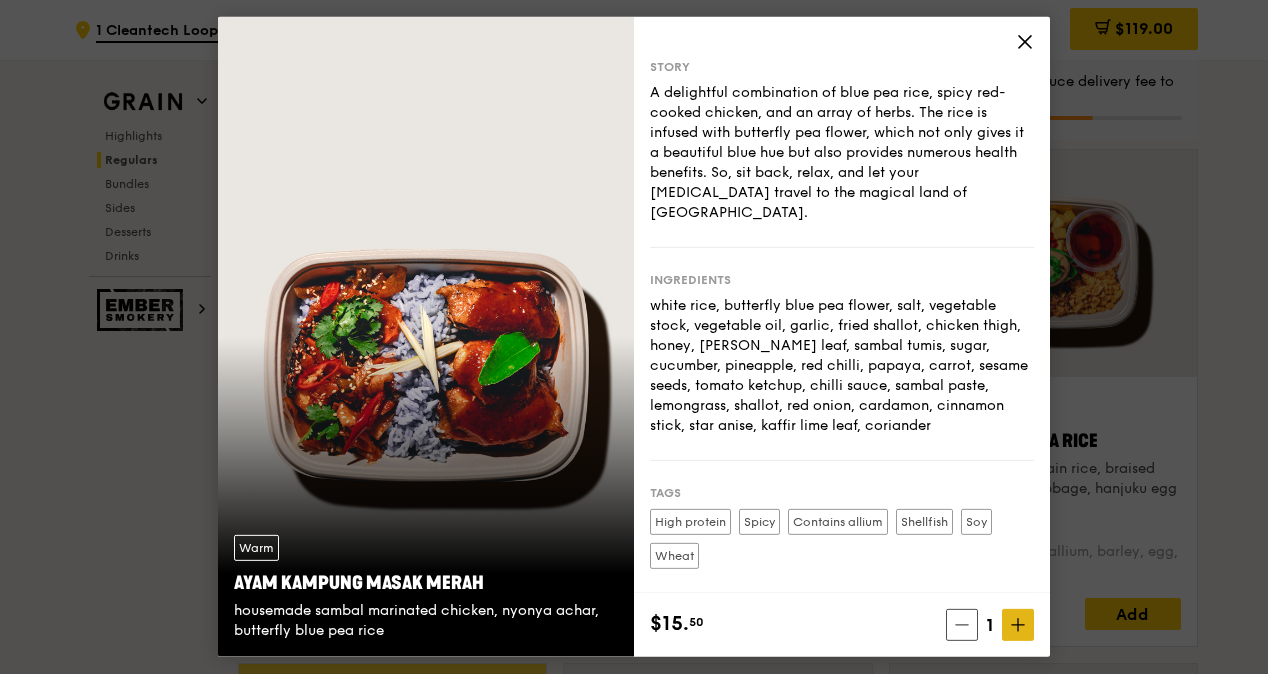 click 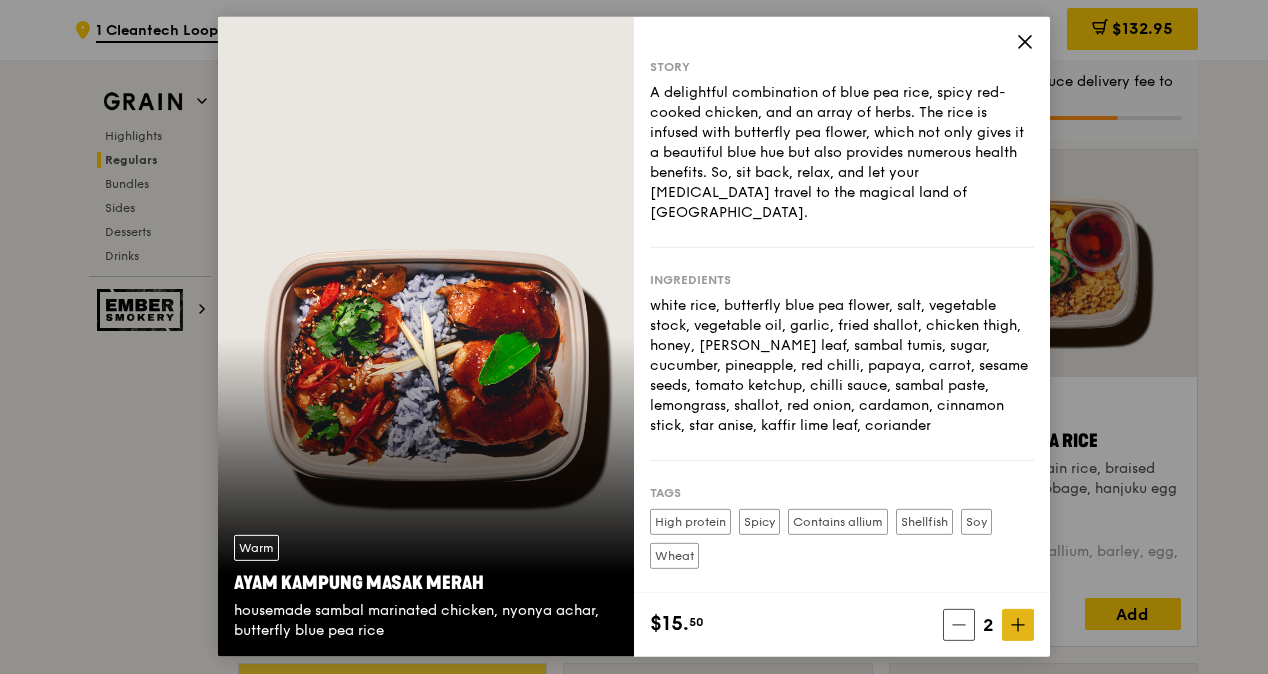 click 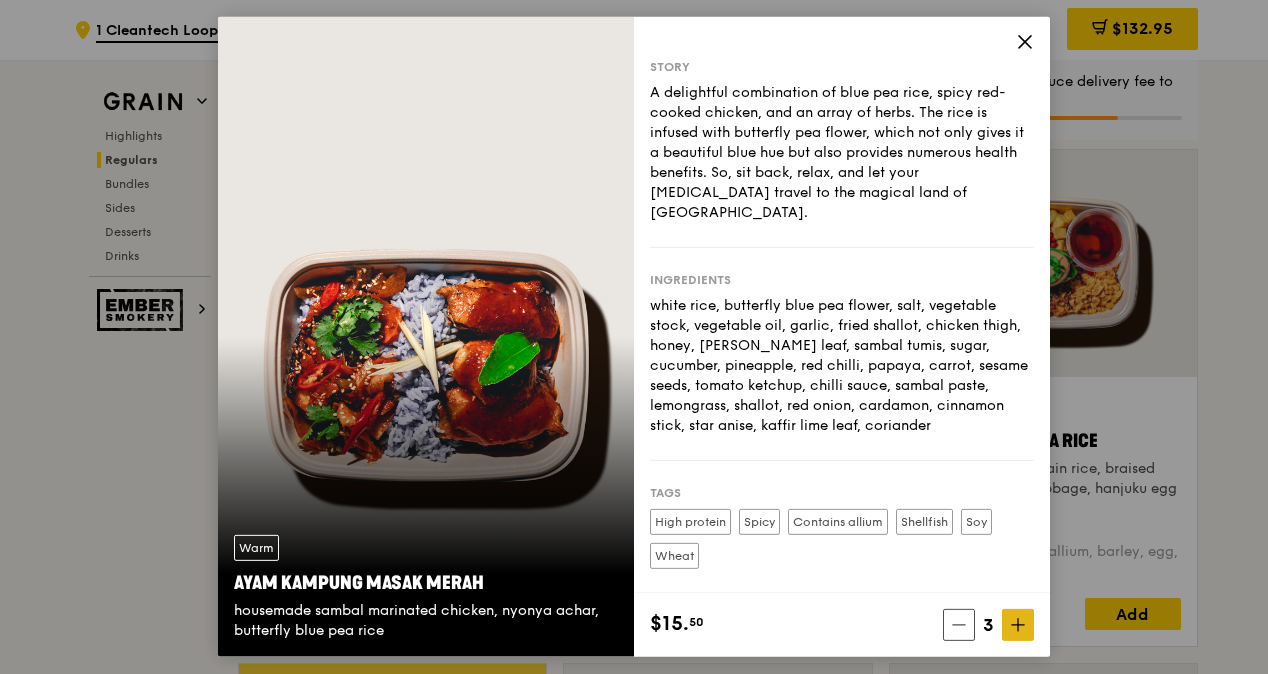 click 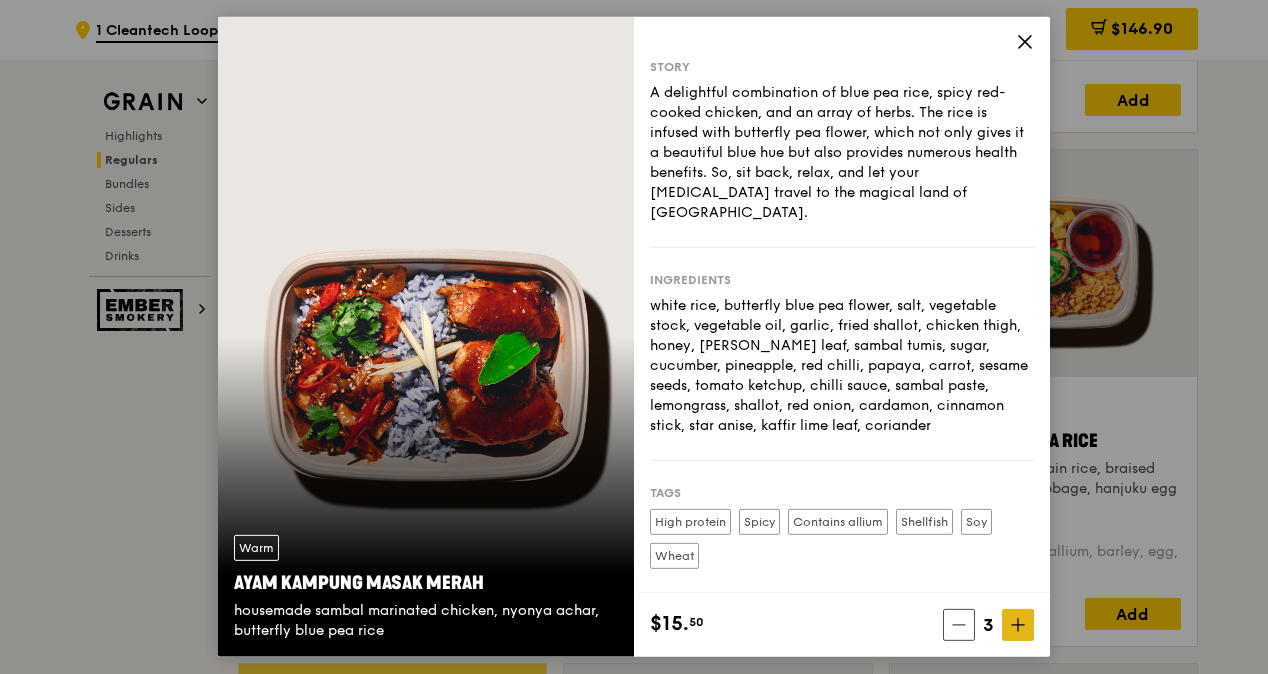 click 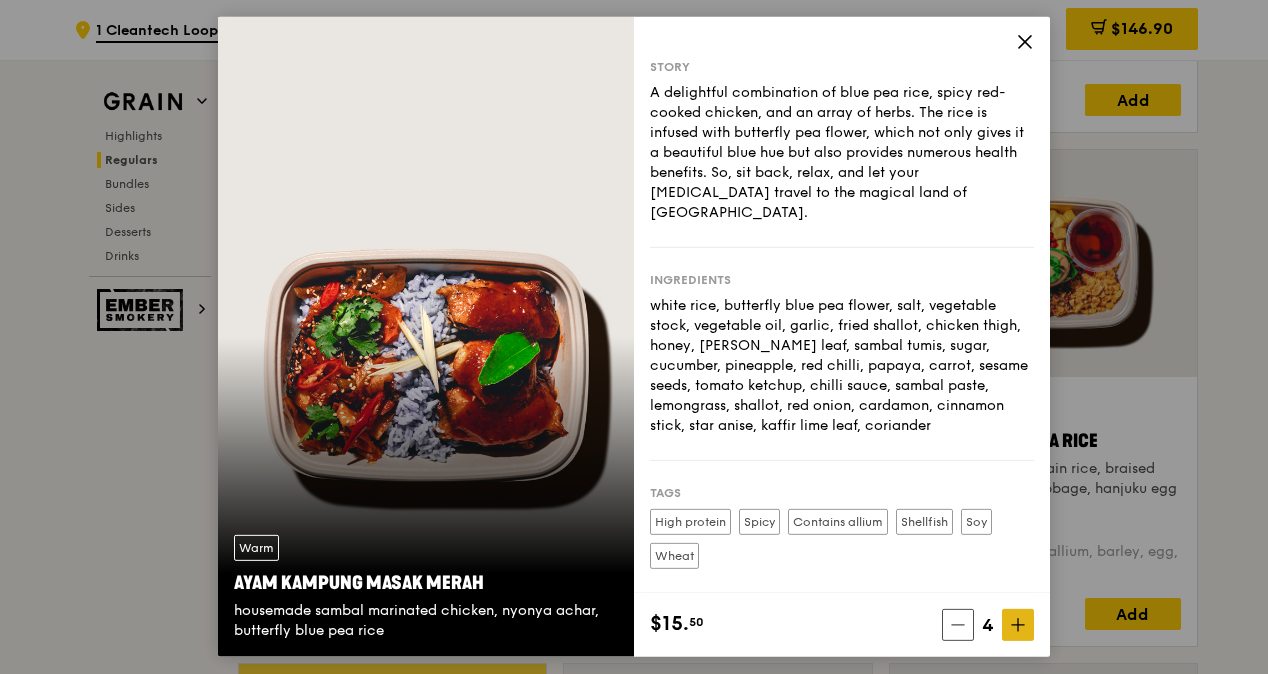 click 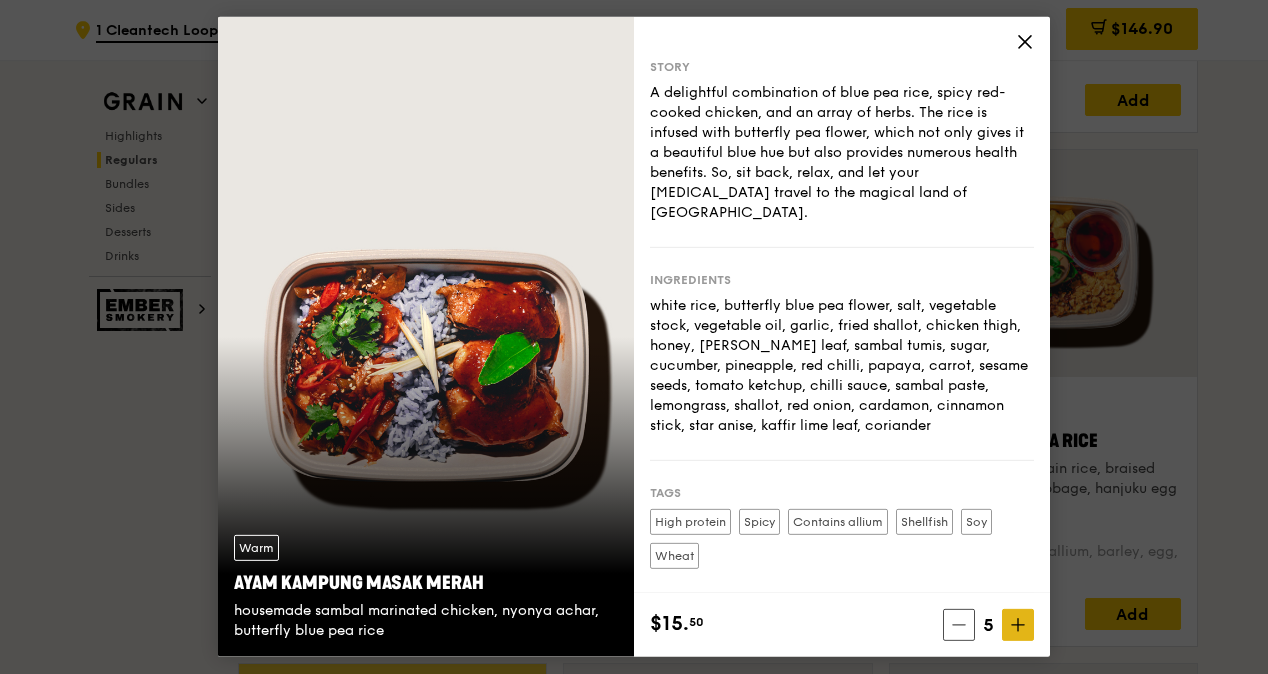 click 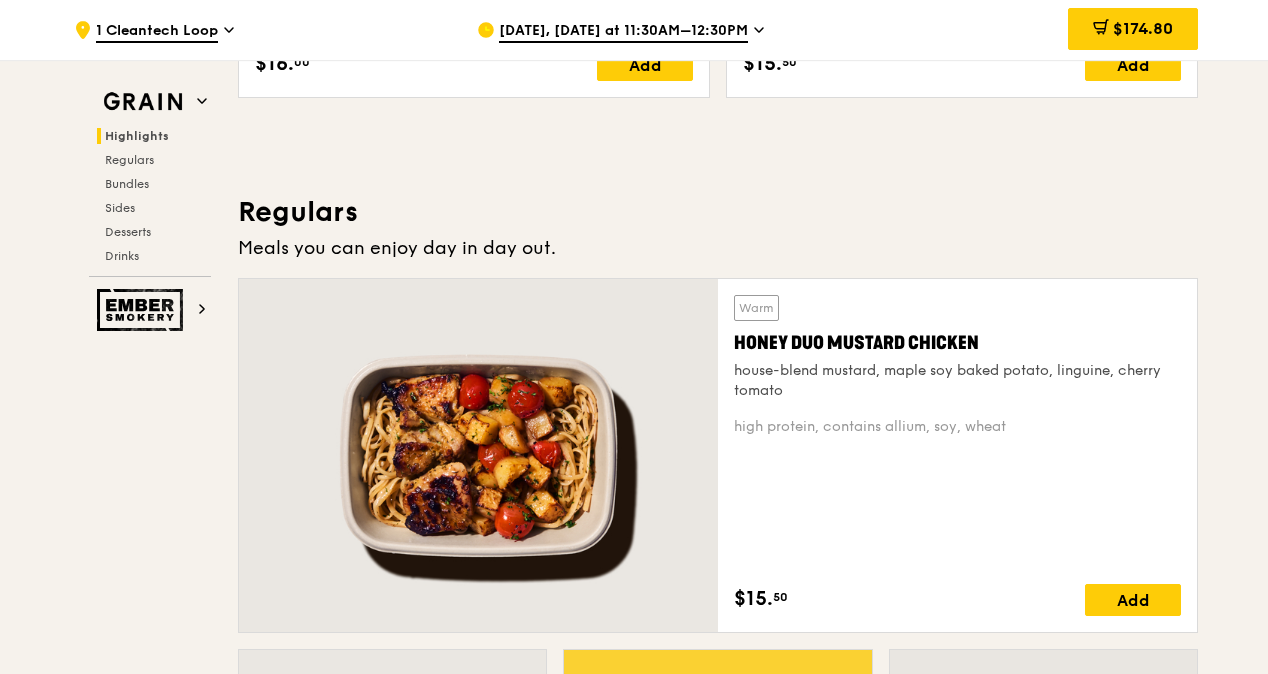 scroll, scrollTop: 900, scrollLeft: 0, axis: vertical 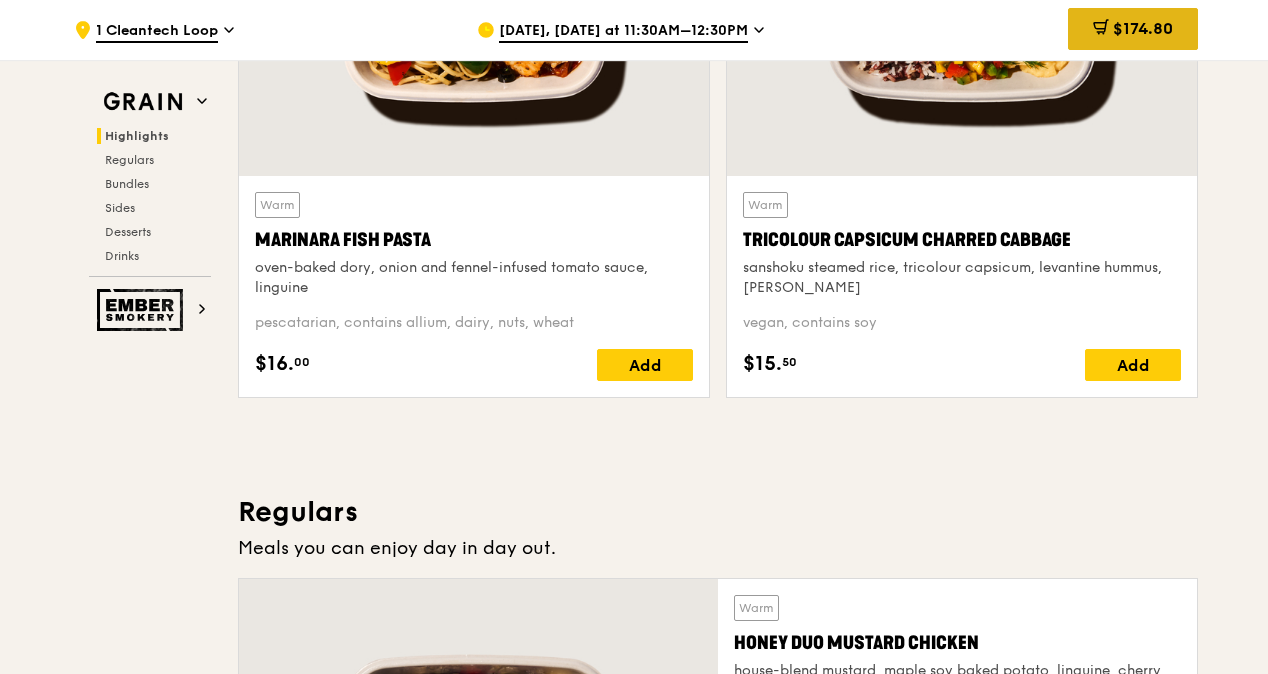 click on "$174.80" at bounding box center [1143, 28] 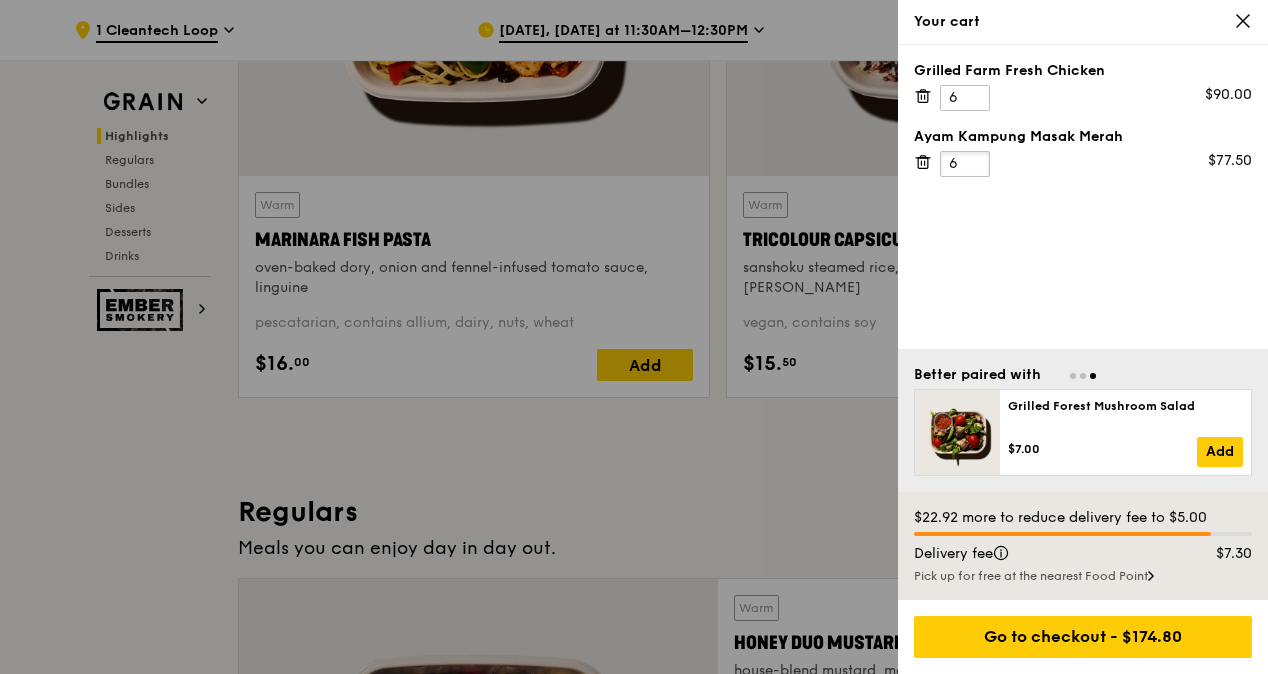 type on "6" 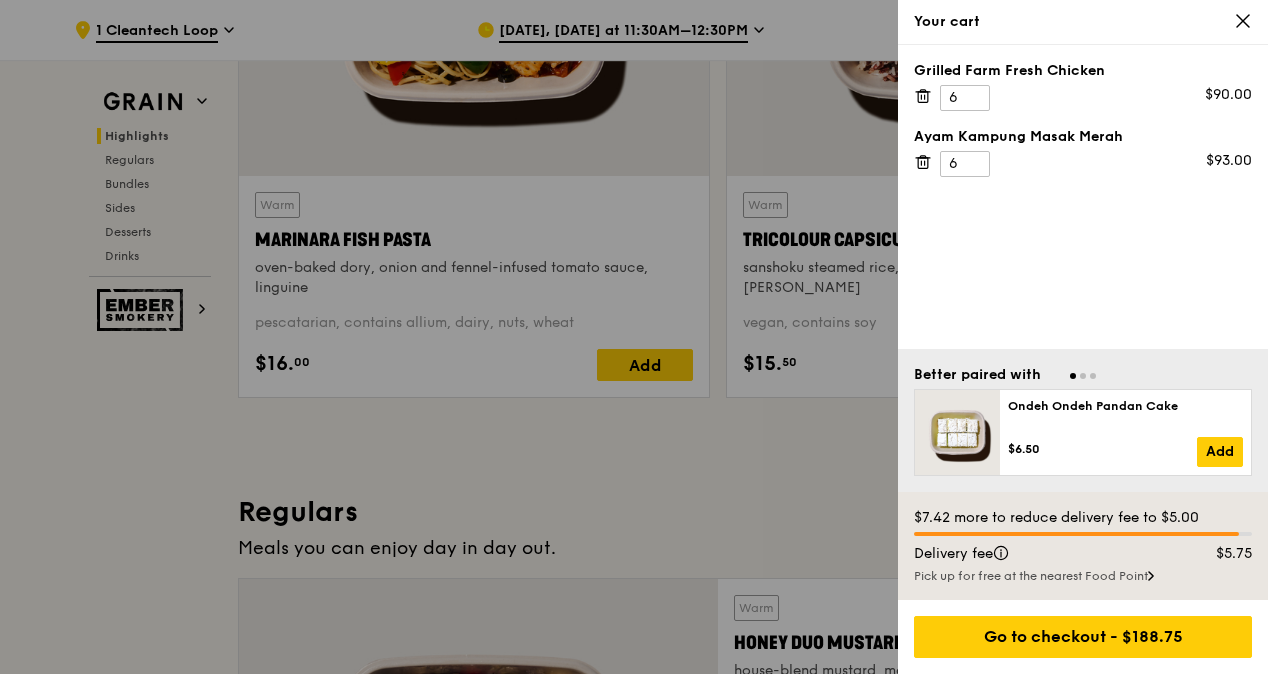 click at bounding box center (634, 337) 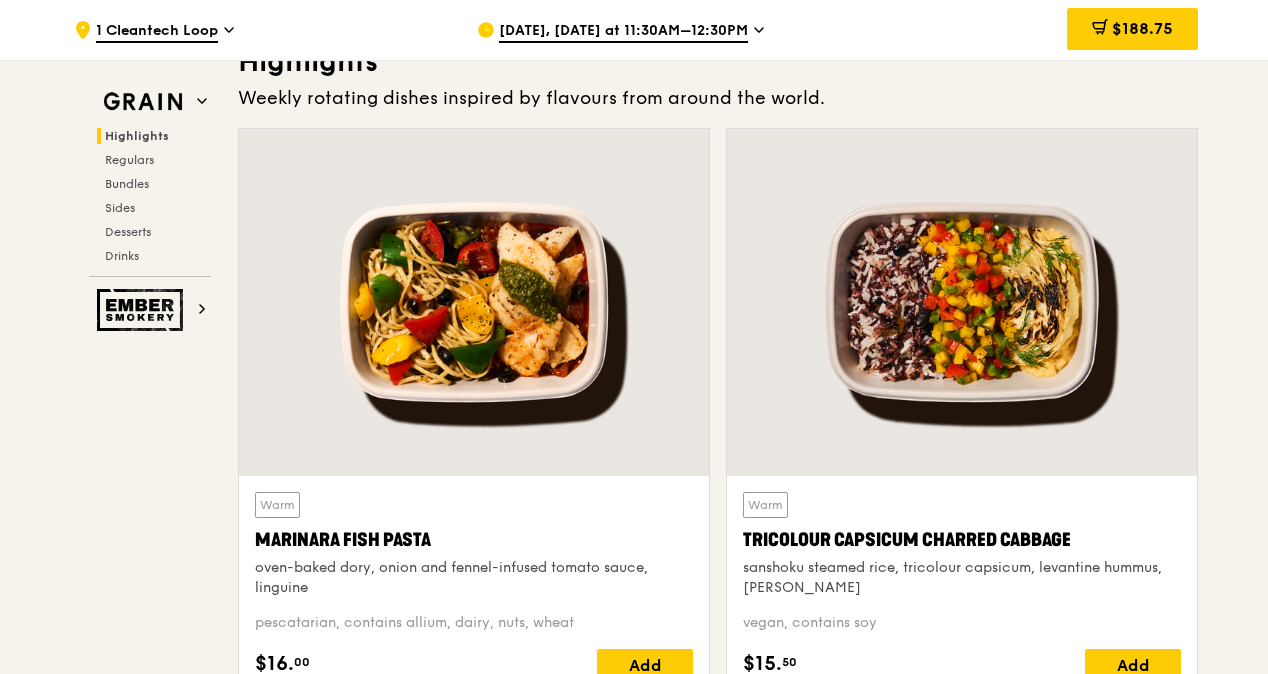scroll, scrollTop: 800, scrollLeft: 0, axis: vertical 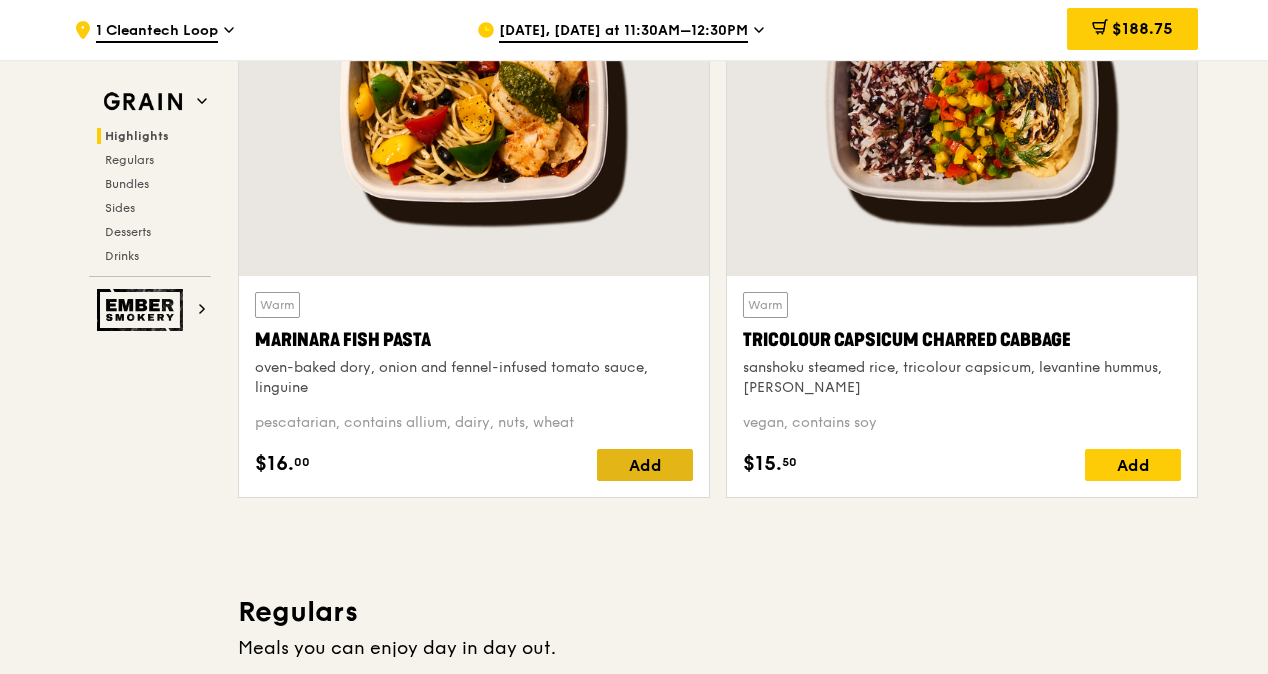 click on "Add" at bounding box center (645, 465) 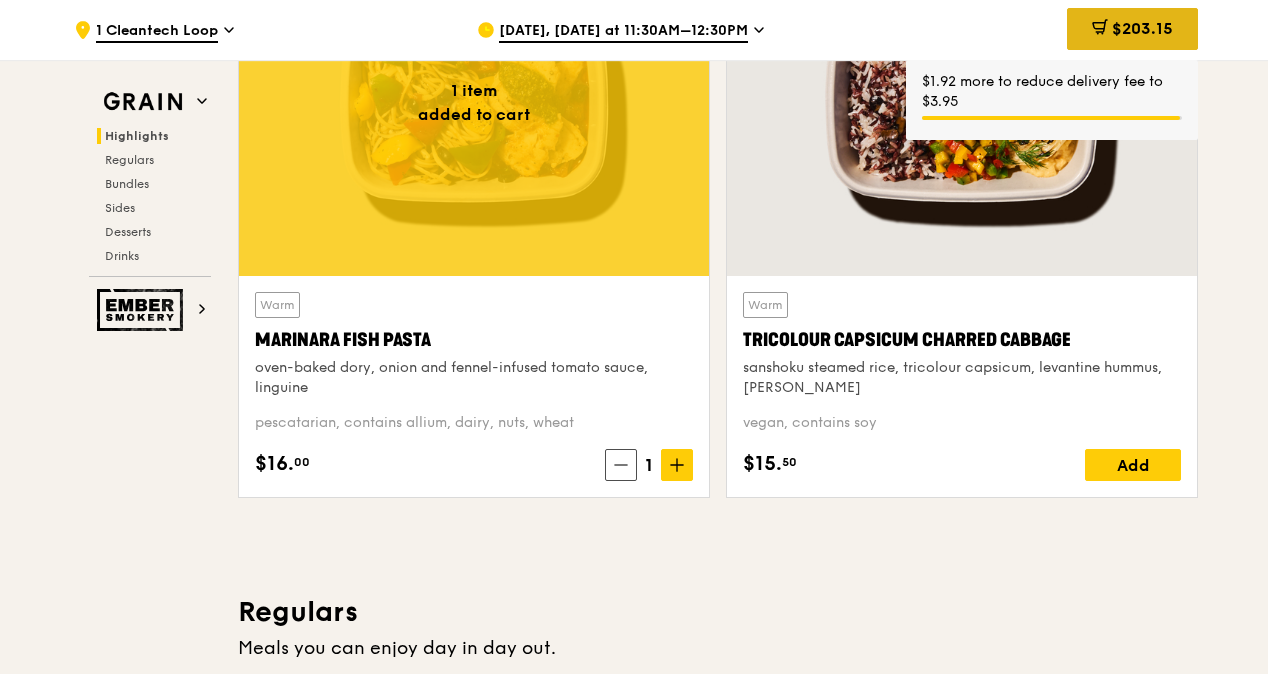 click on "$203.15" at bounding box center (1142, 28) 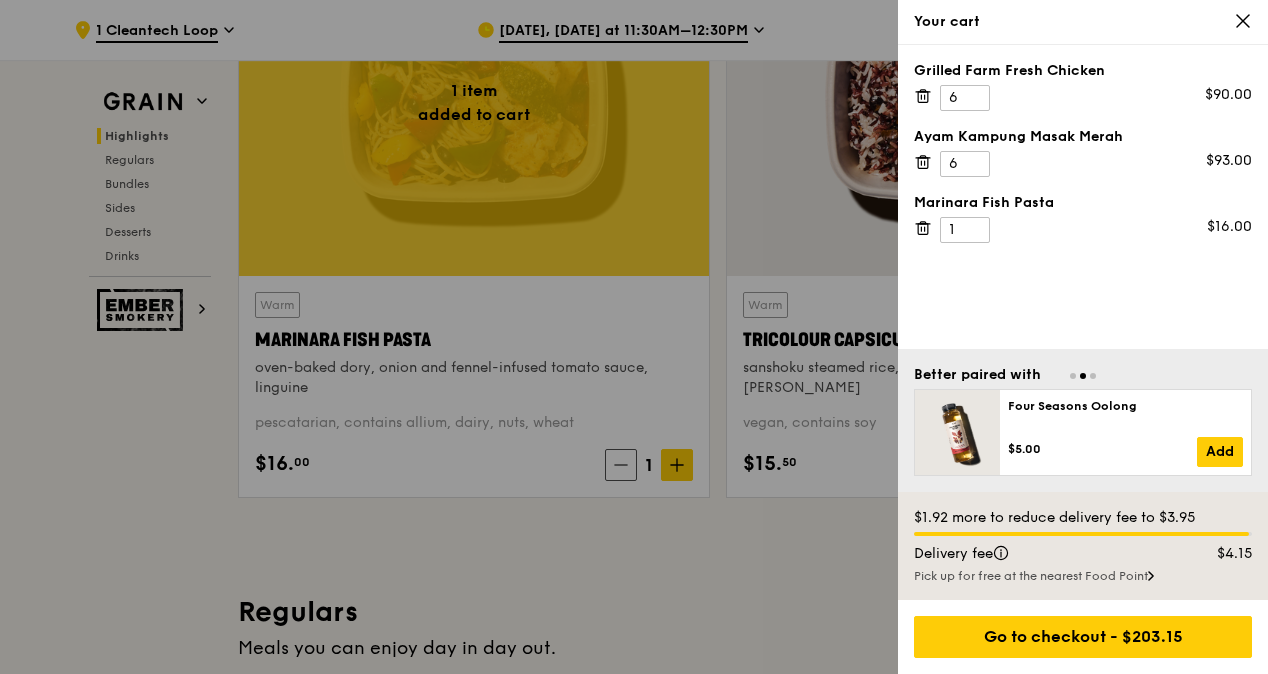 click at bounding box center (634, 337) 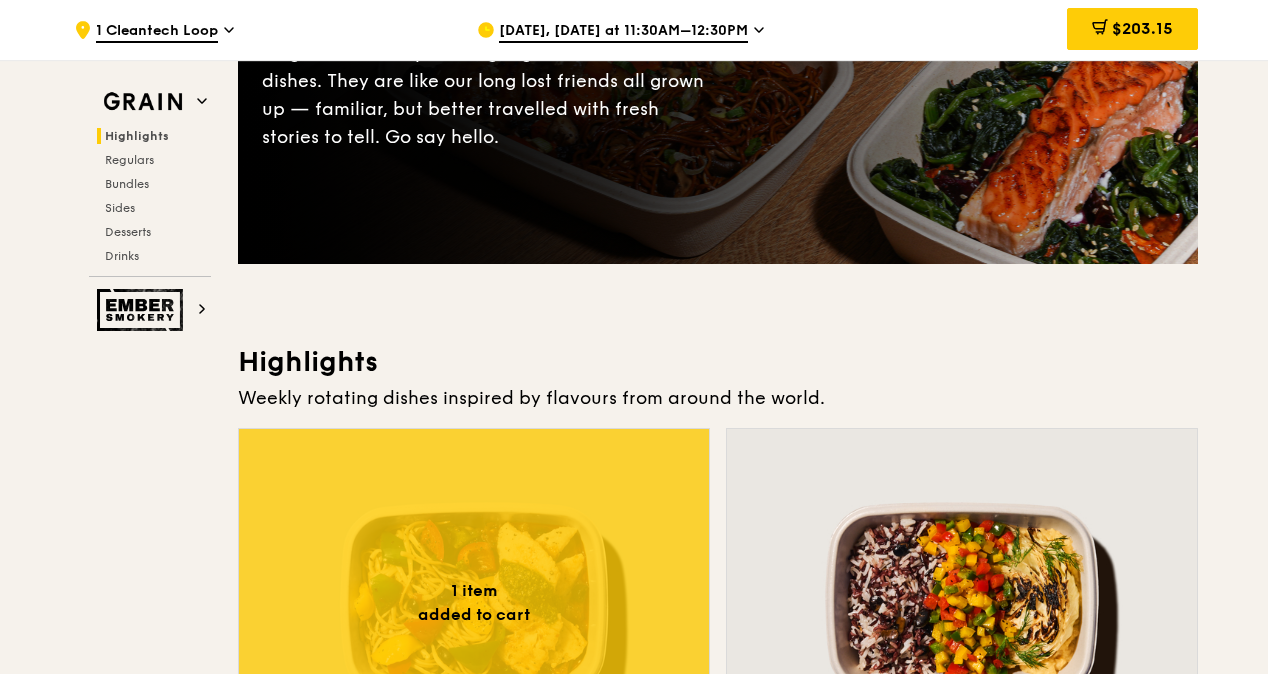 scroll, scrollTop: 0, scrollLeft: 0, axis: both 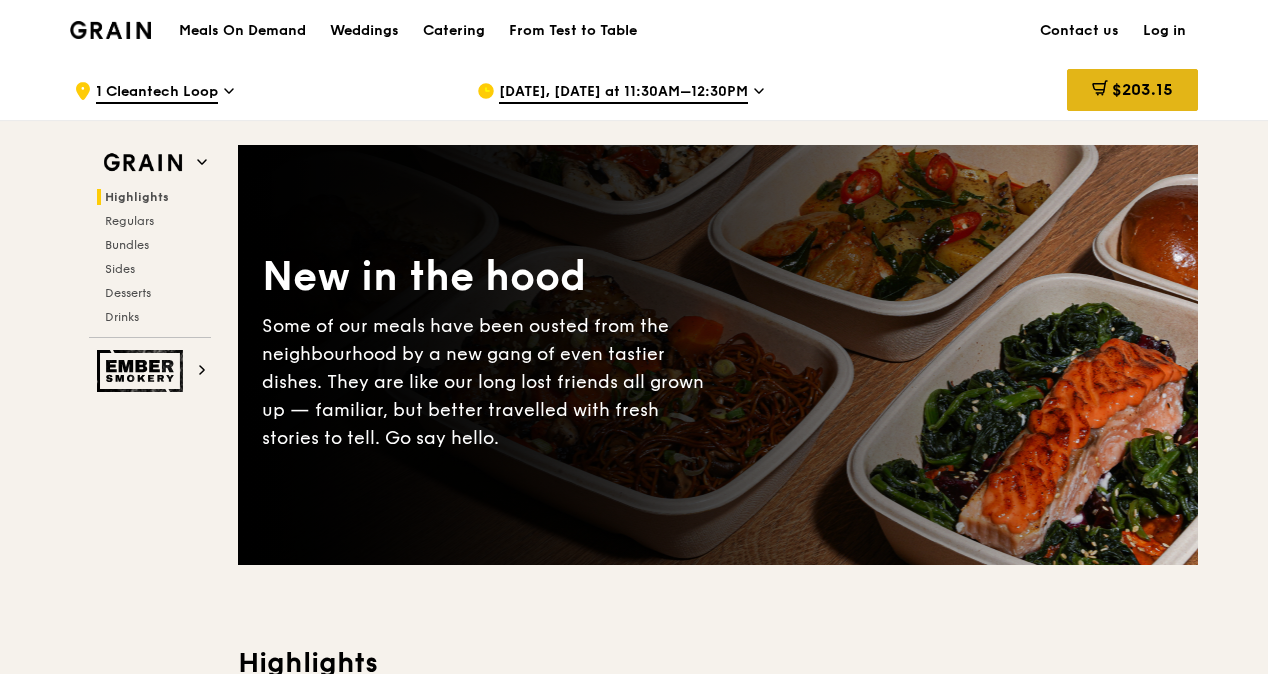click on "$203.15" at bounding box center (1142, 89) 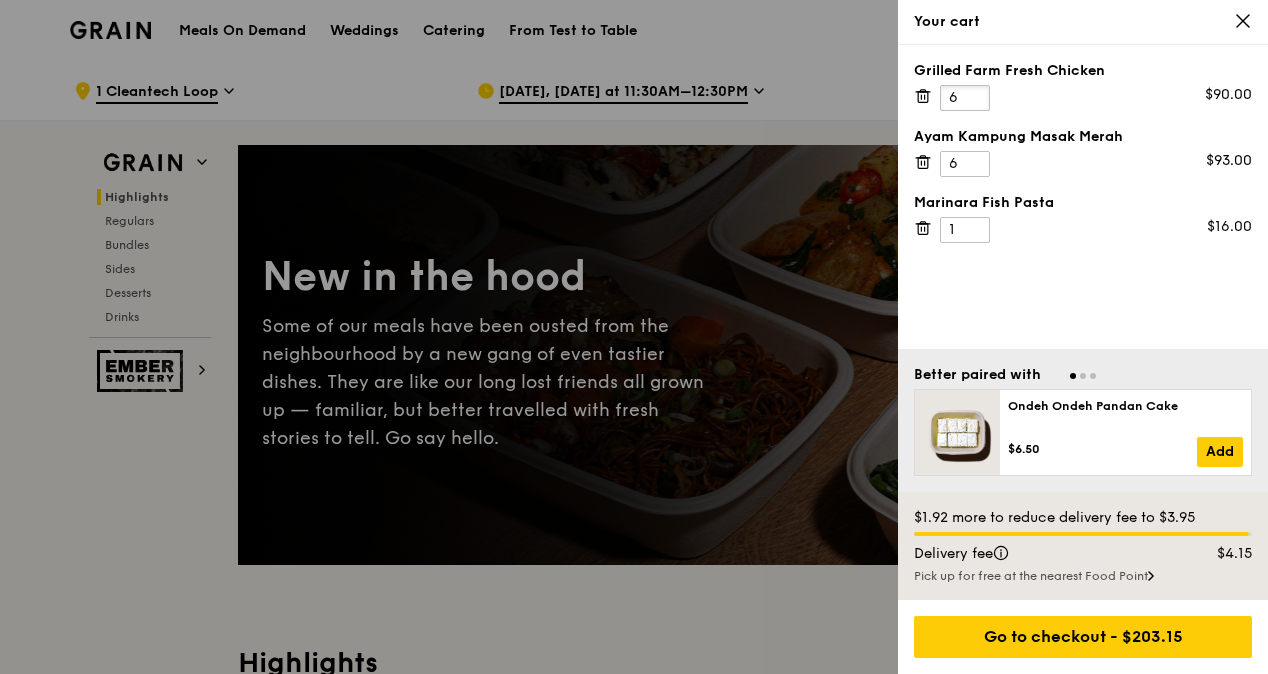 drag, startPoint x: 962, startPoint y: 100, endPoint x: 945, endPoint y: 99, distance: 17.029387 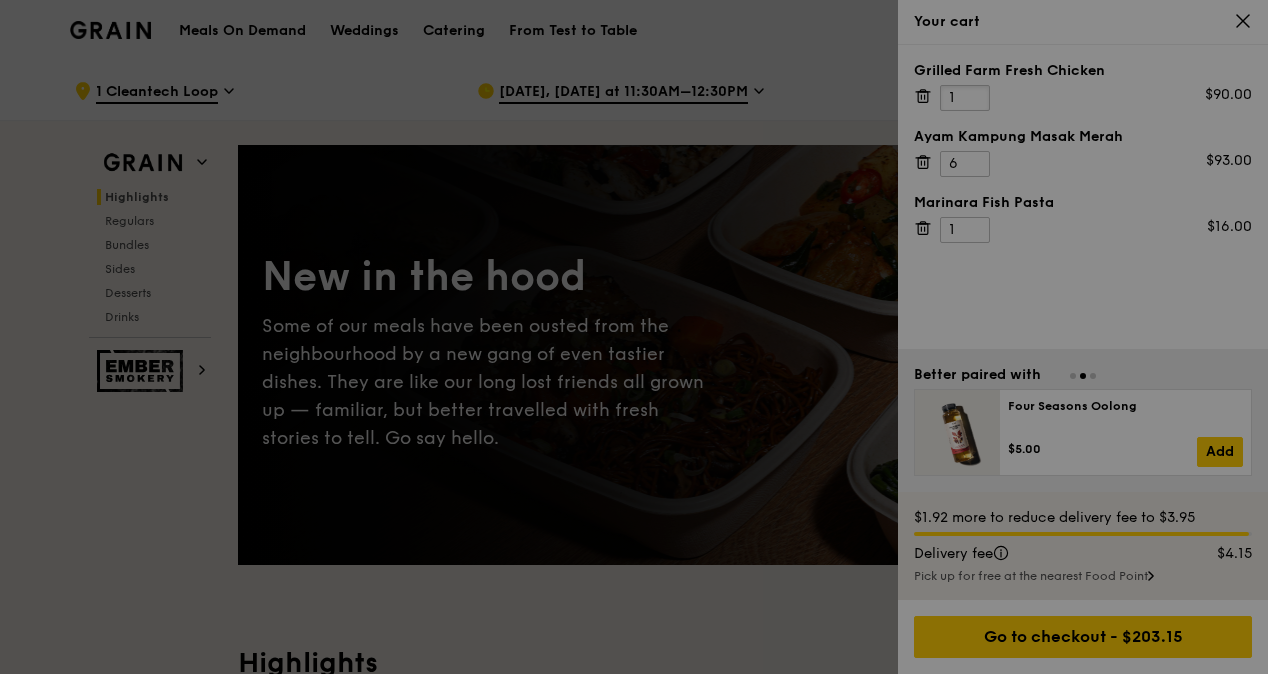 type on "1" 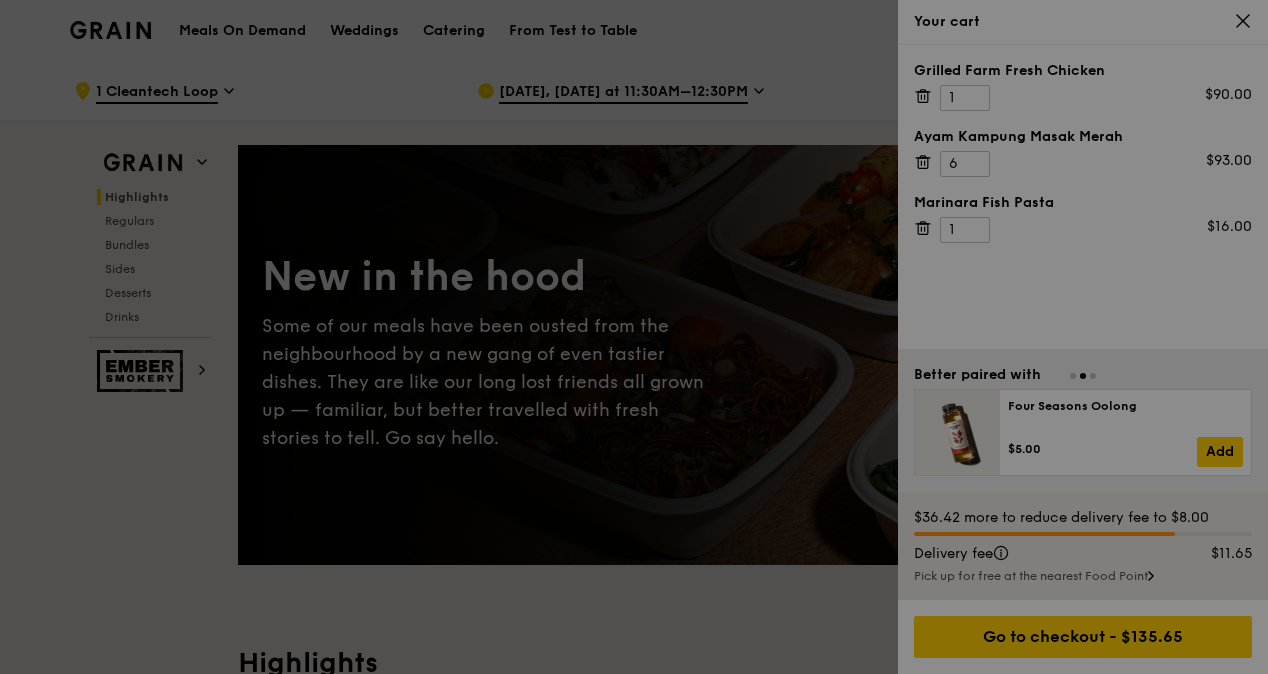 drag, startPoint x: 966, startPoint y: 156, endPoint x: 954, endPoint y: 156, distance: 12 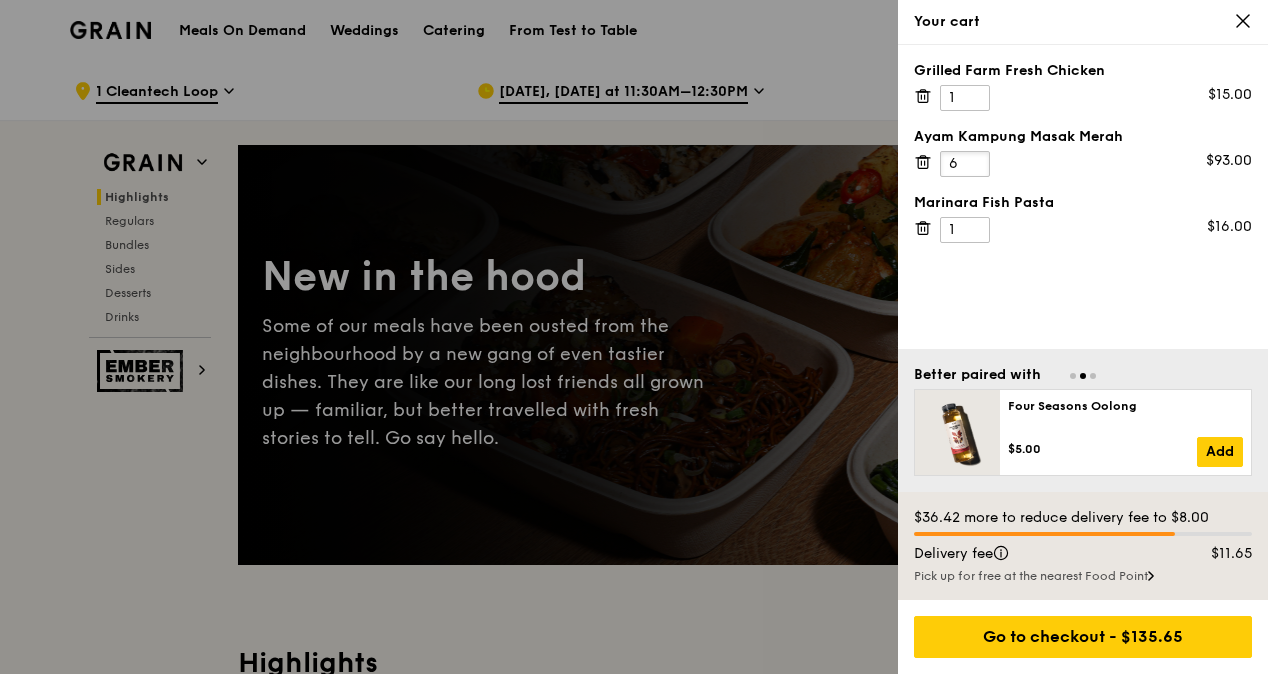 drag, startPoint x: 960, startPoint y: 164, endPoint x: 941, endPoint y: 163, distance: 19.026299 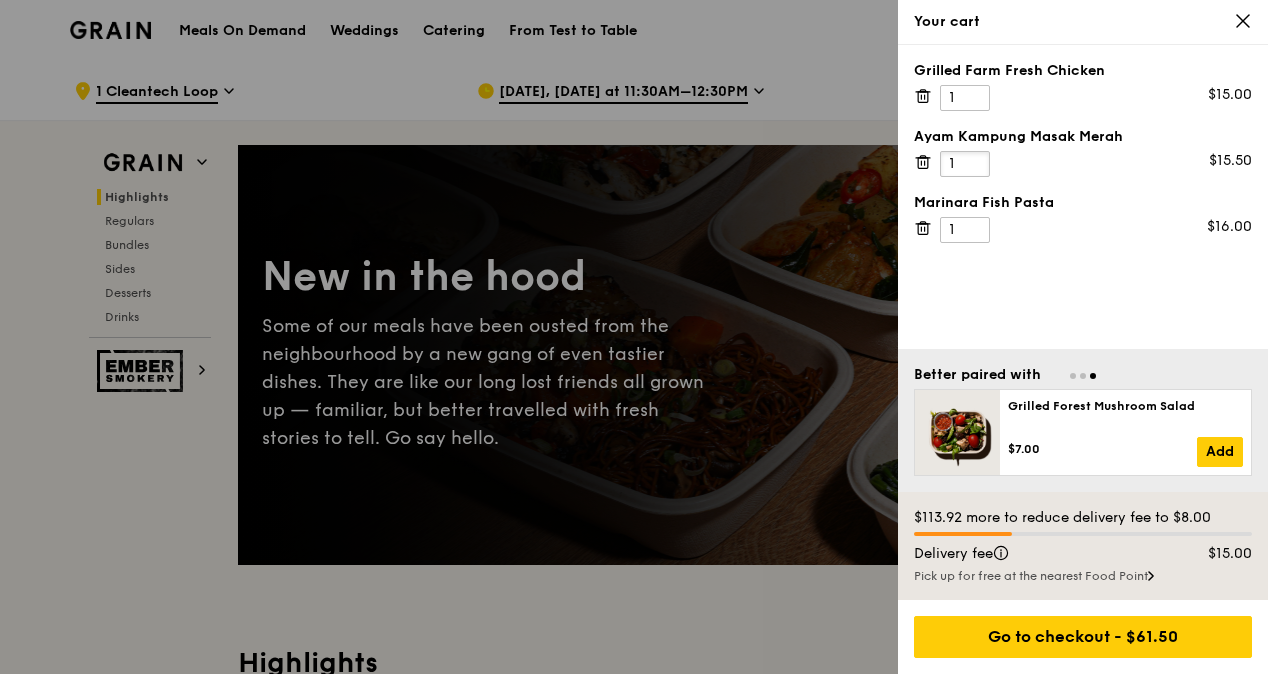 type on "1" 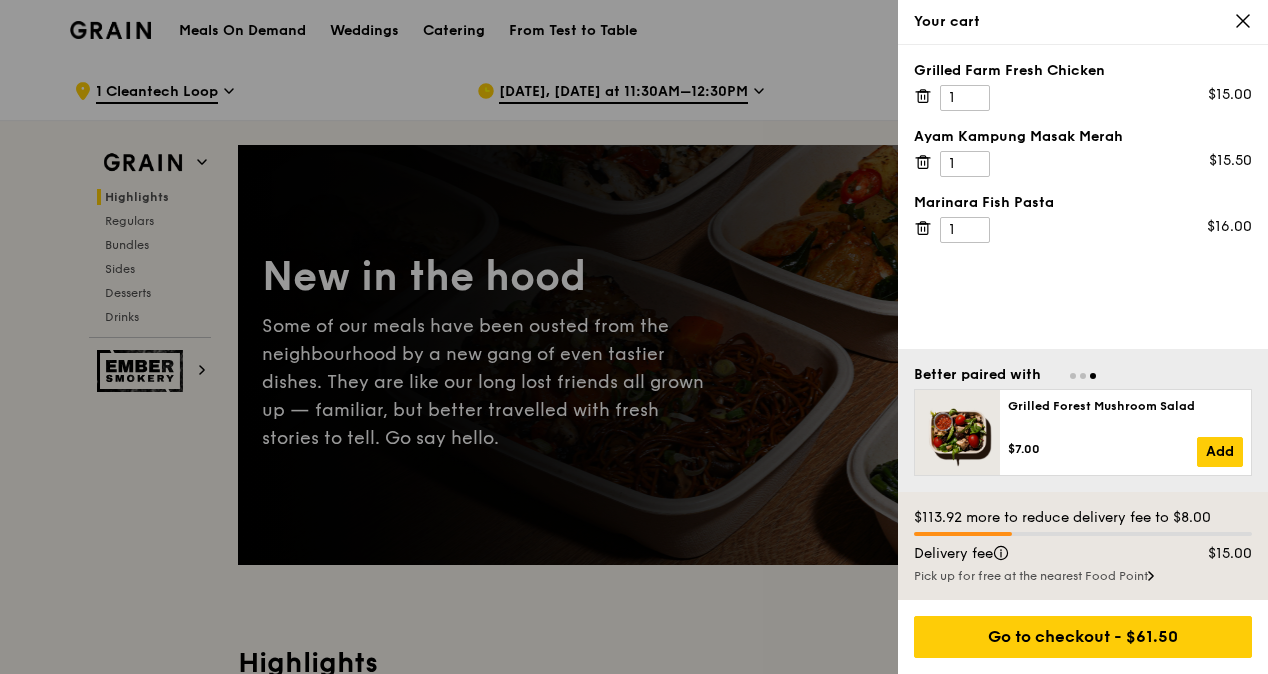 click 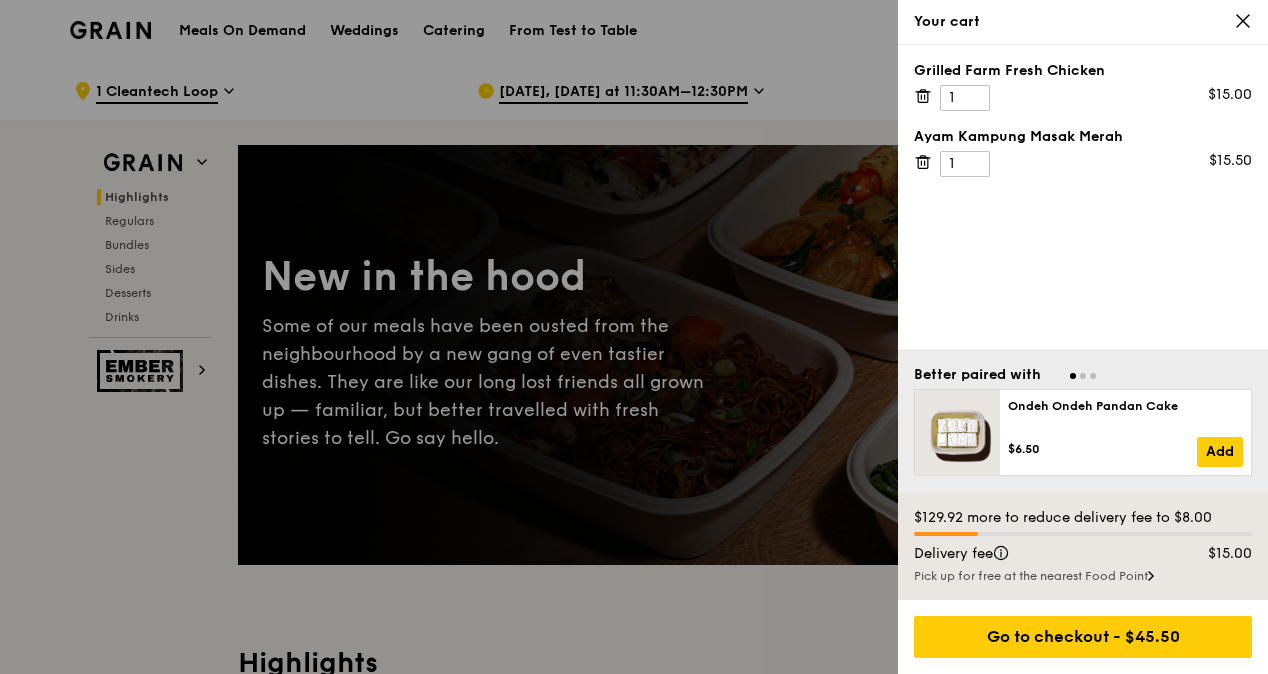click 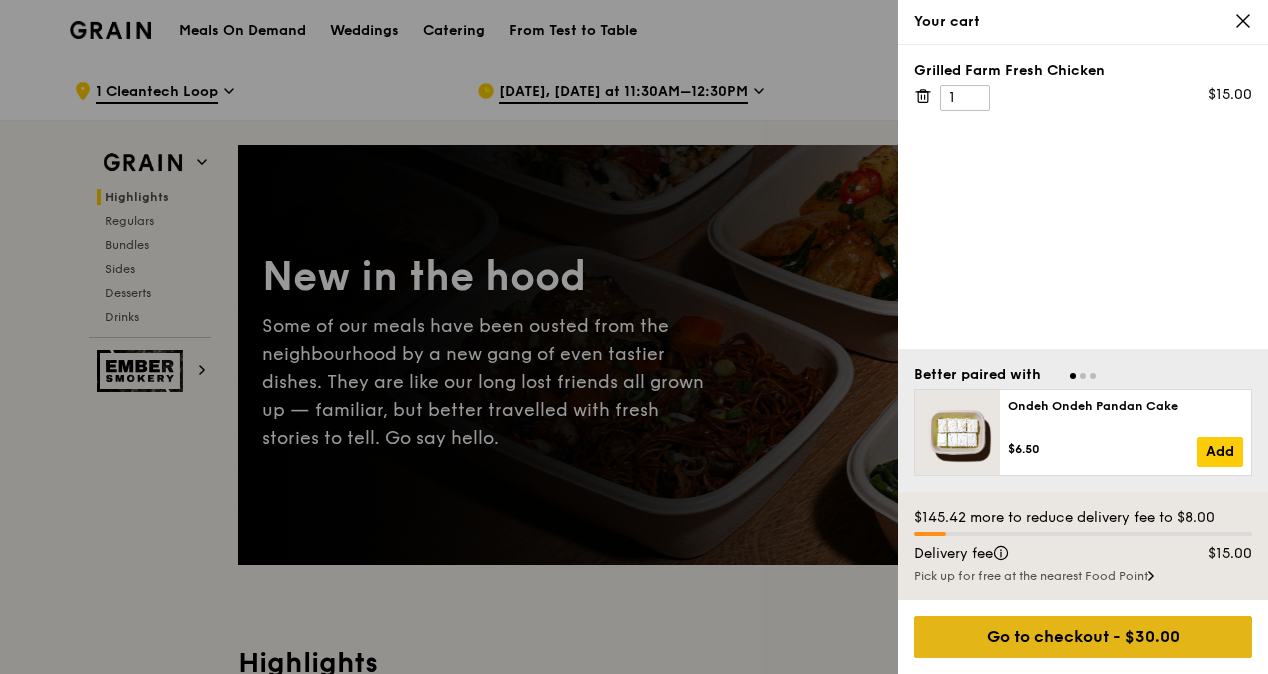 click on "Go to checkout - $30.00" at bounding box center (1083, 637) 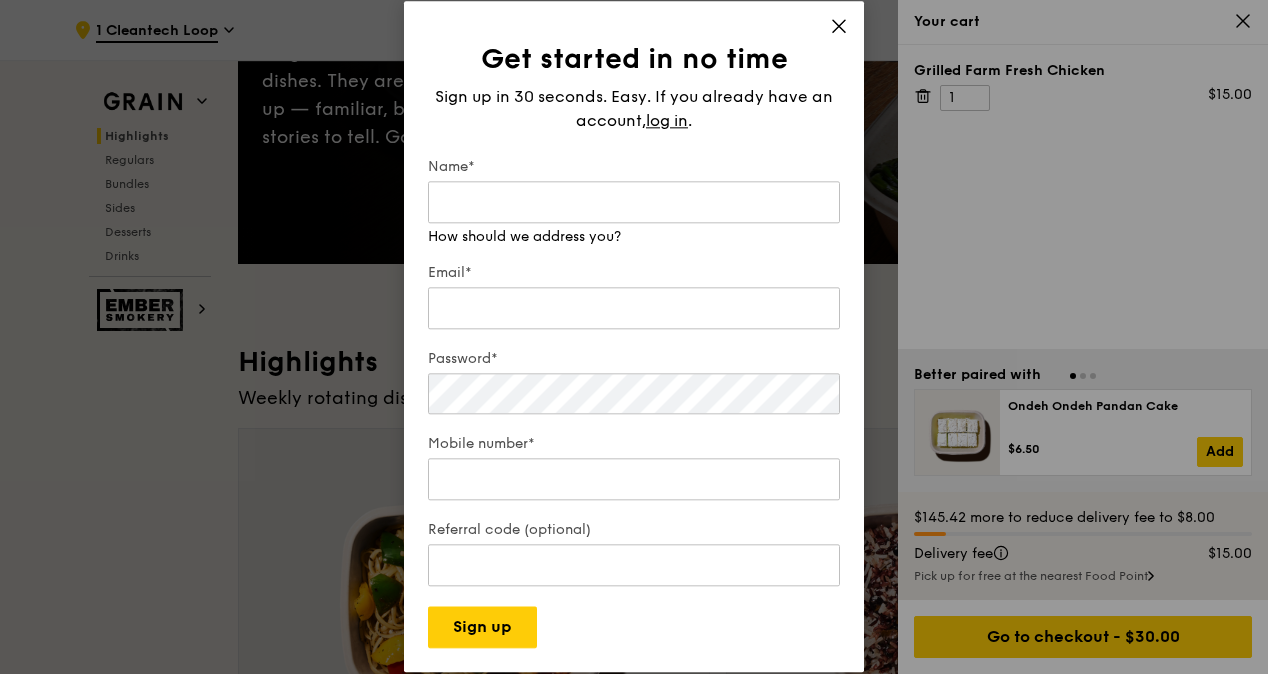 scroll, scrollTop: 0, scrollLeft: 0, axis: both 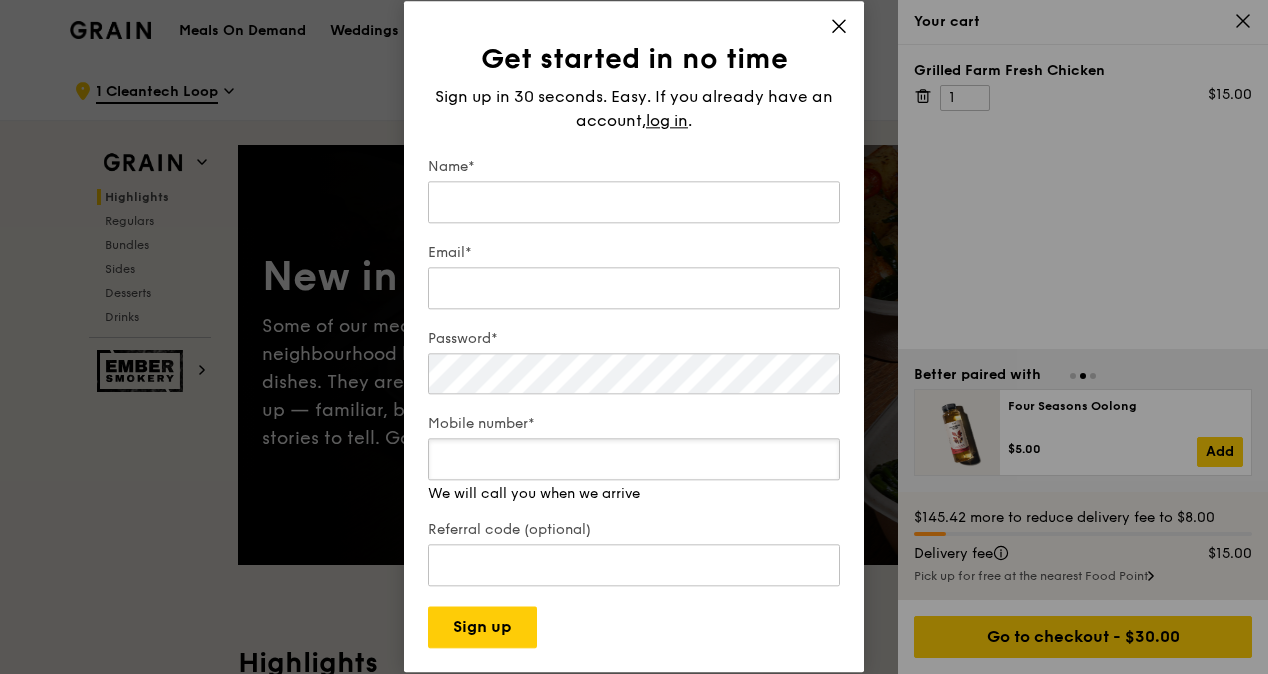 click on "Mobile number*
We will call you when we arrive" at bounding box center [634, 460] 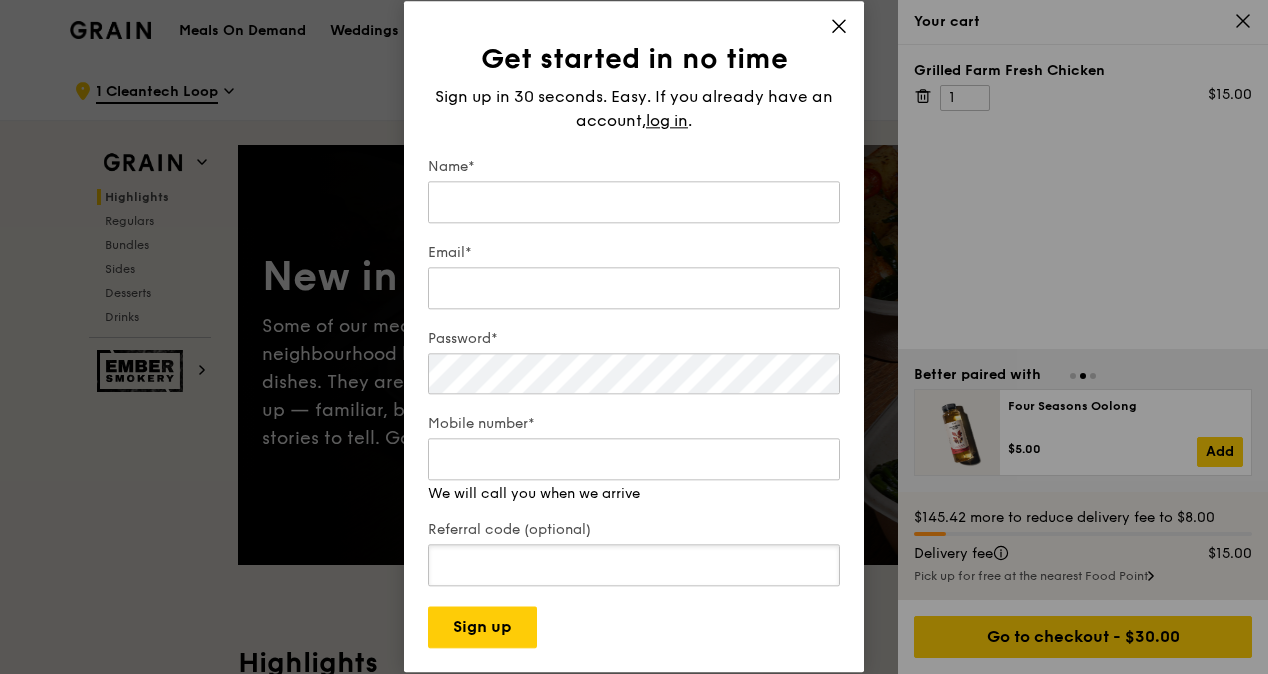 click on "Referral code (optional)" at bounding box center (634, 556) 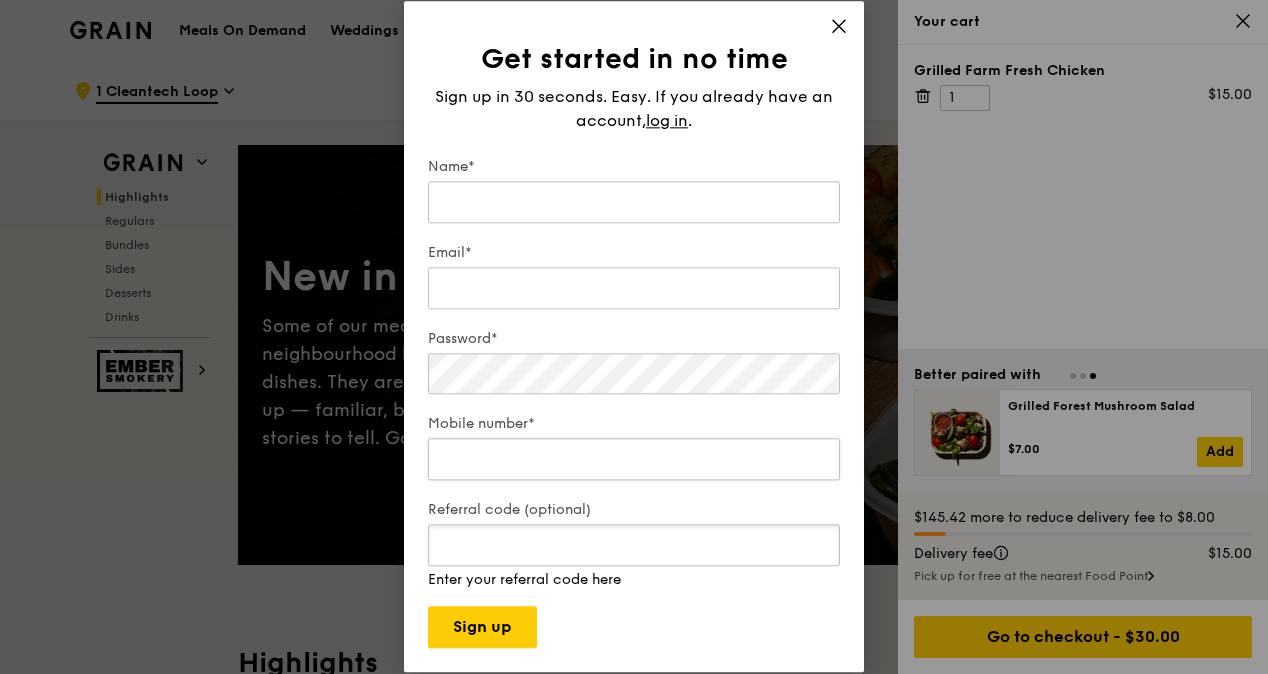 scroll, scrollTop: 100, scrollLeft: 0, axis: vertical 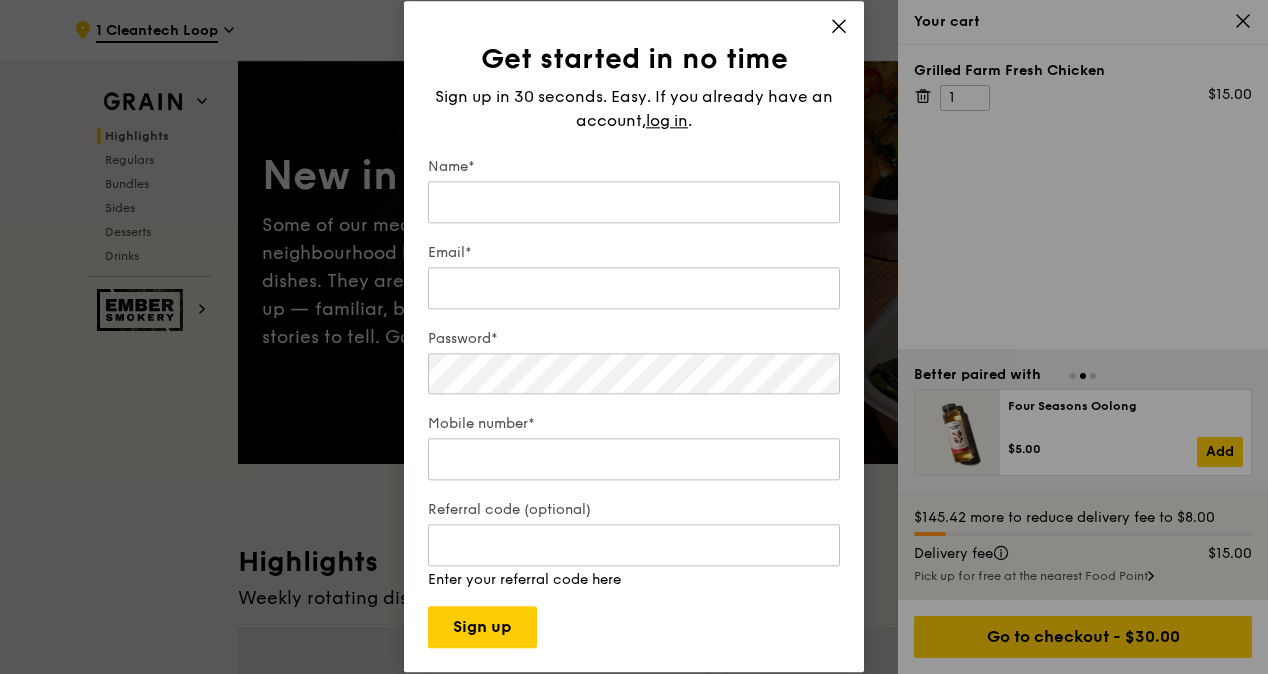click 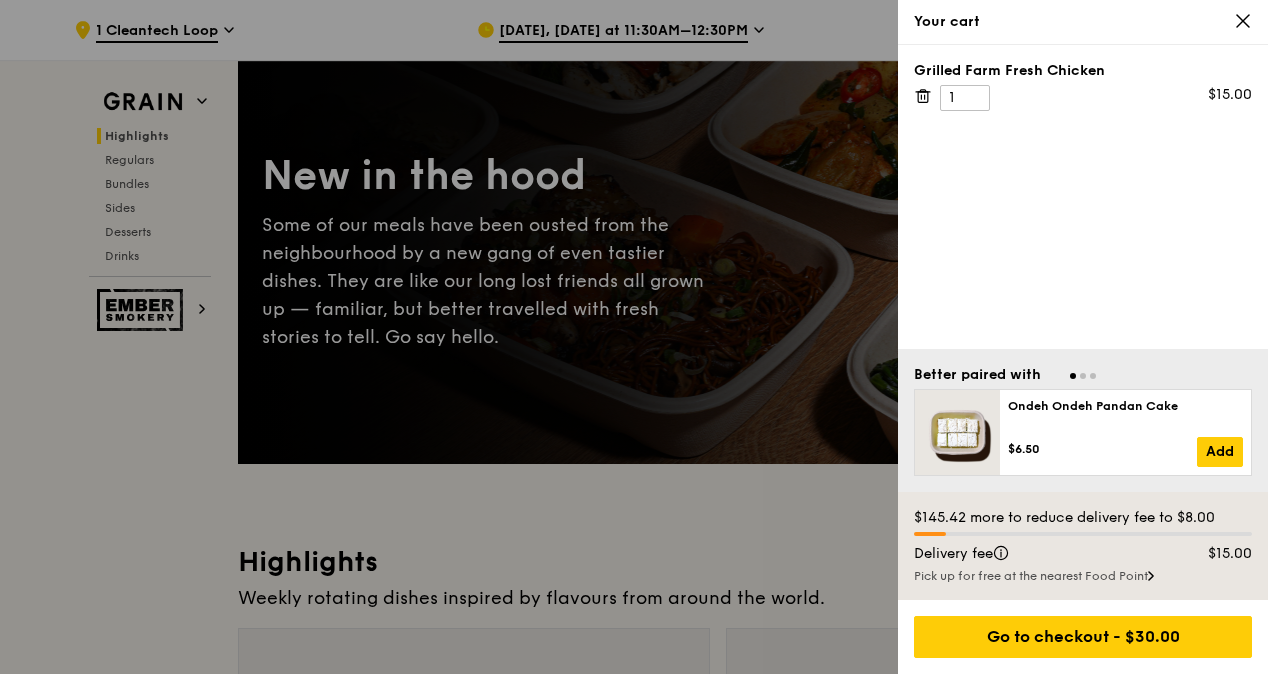 click at bounding box center (634, 337) 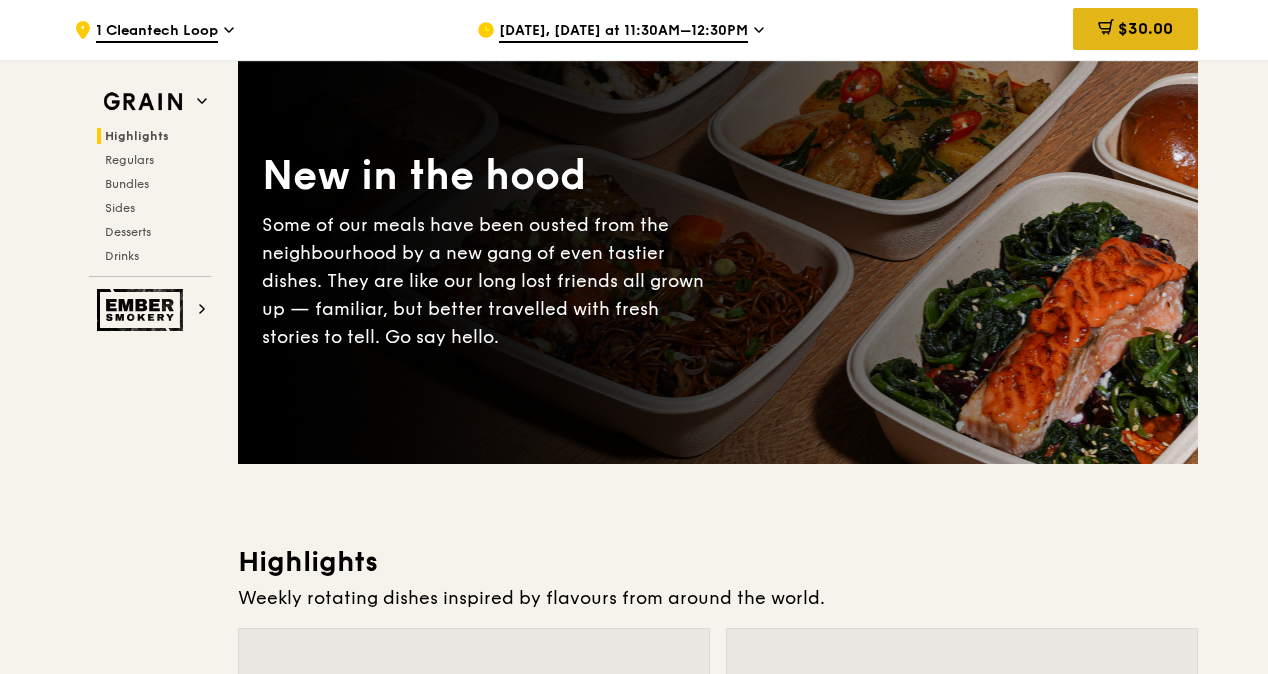 click on "$30.00" at bounding box center [1145, 28] 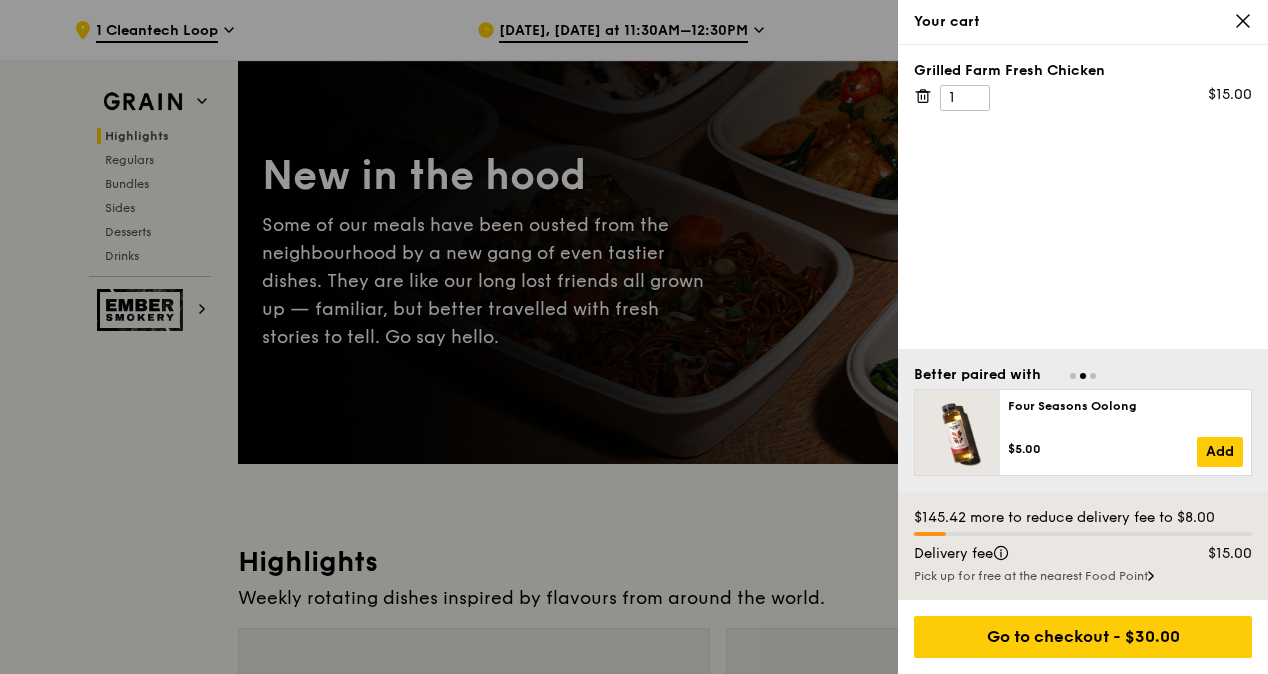 click 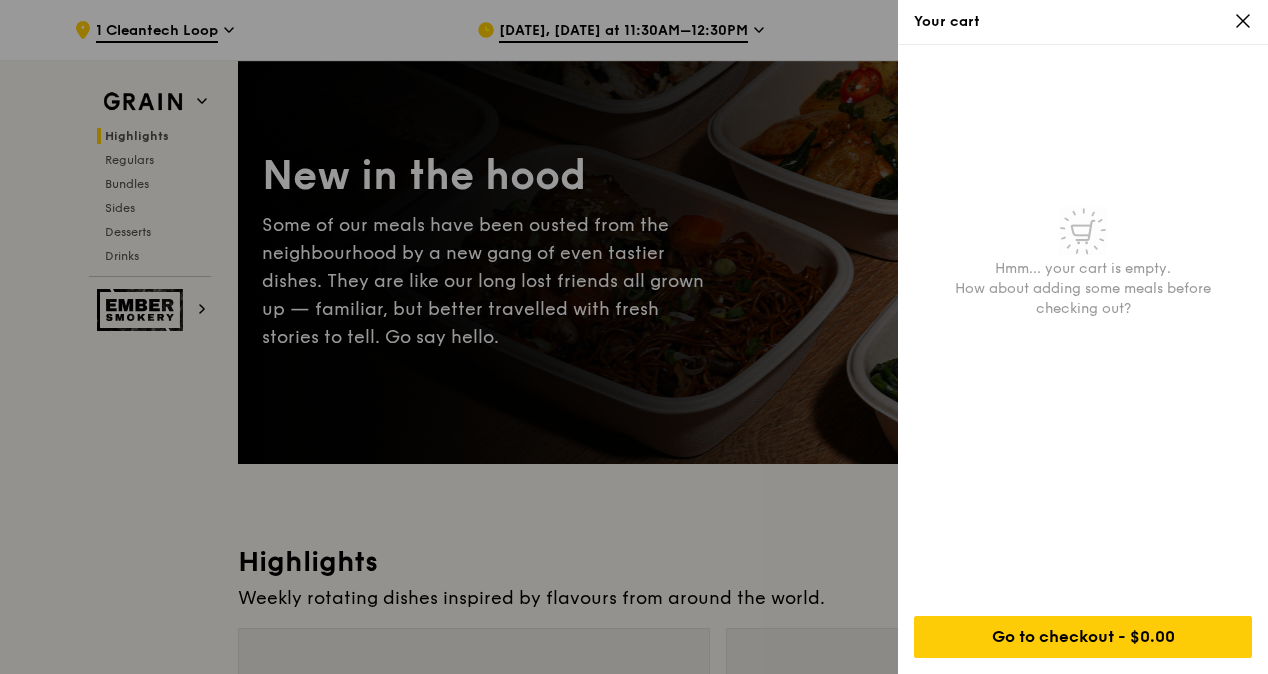click 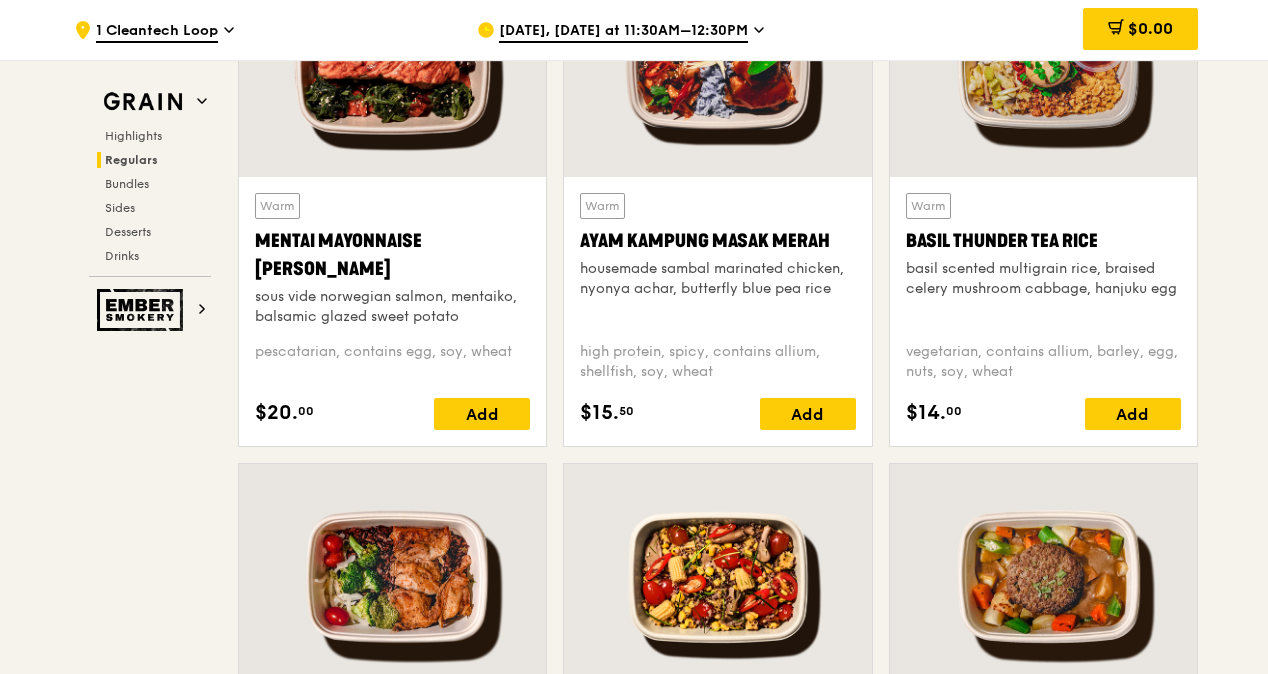 scroll, scrollTop: 1700, scrollLeft: 0, axis: vertical 